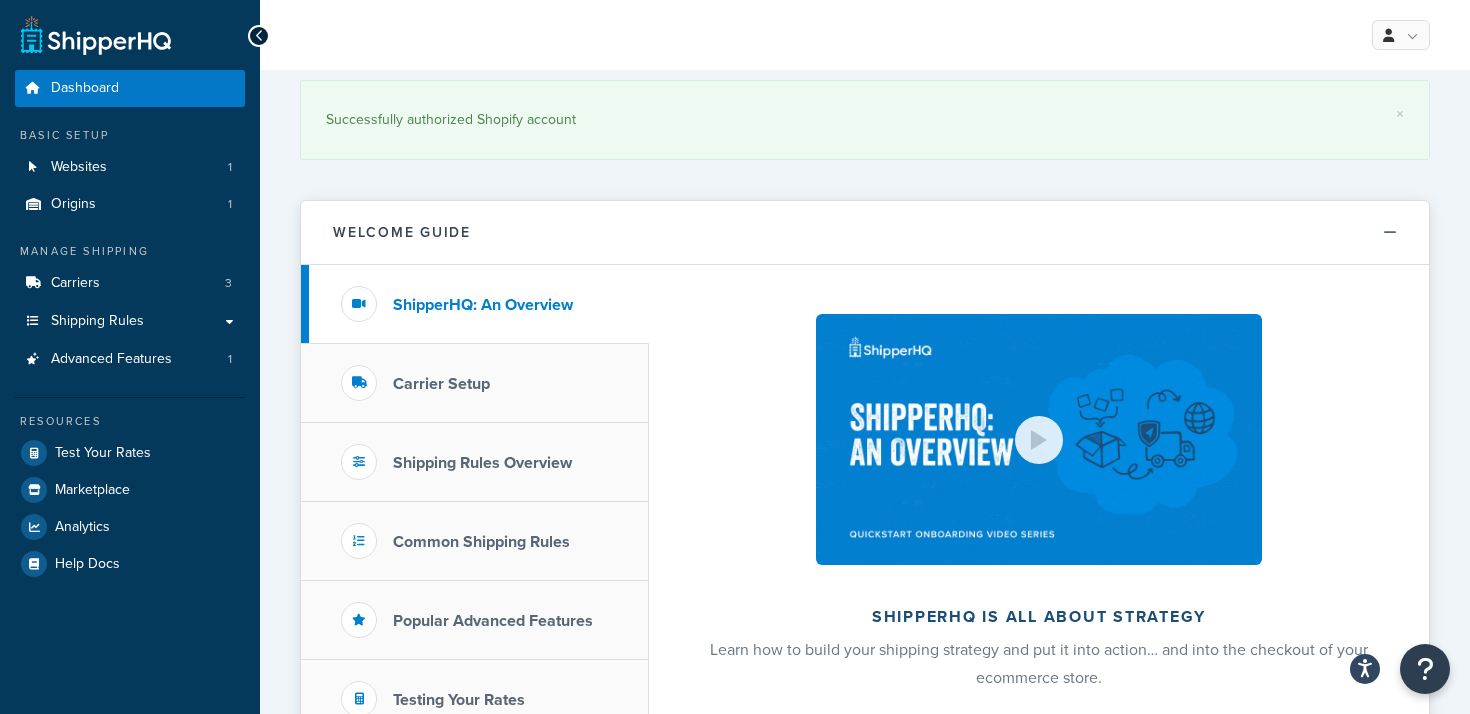 scroll, scrollTop: 0, scrollLeft: 0, axis: both 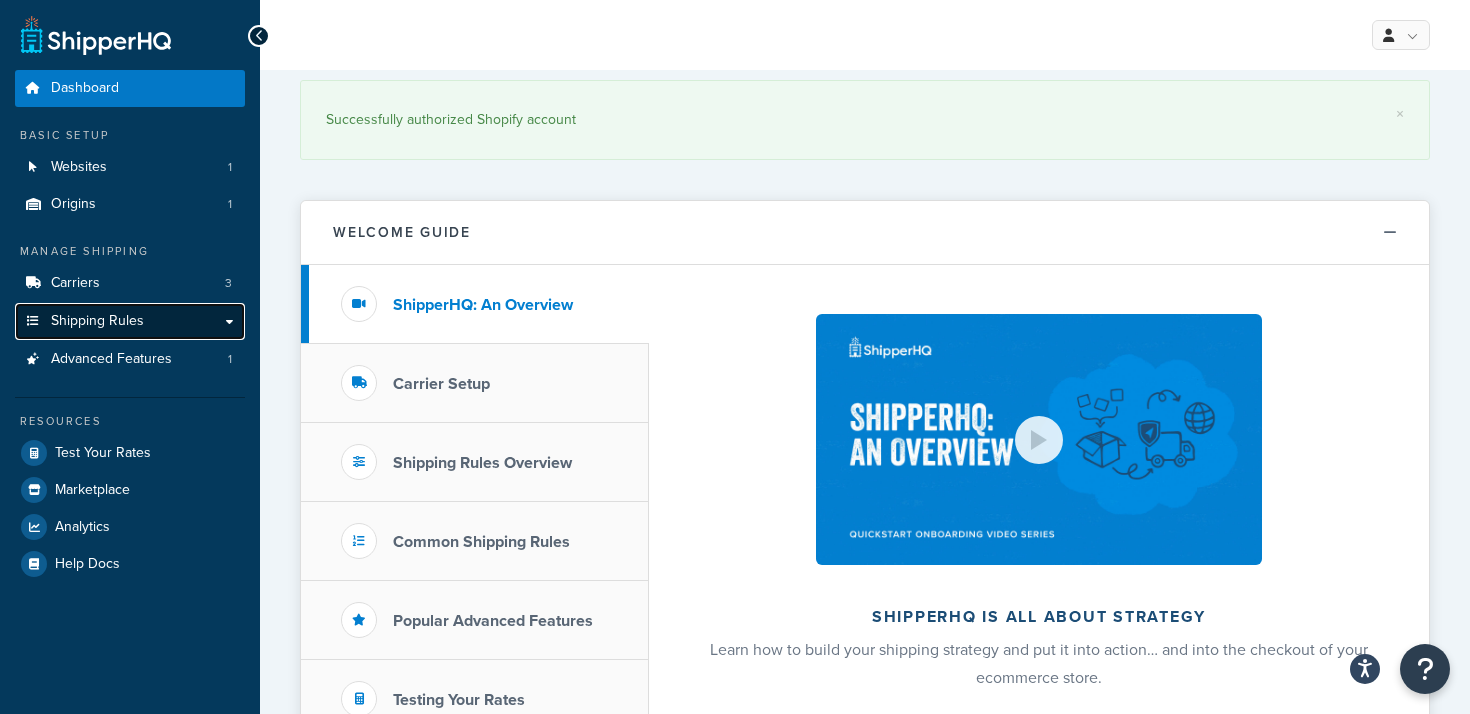 click on "Shipping Rules" at bounding box center (130, 321) 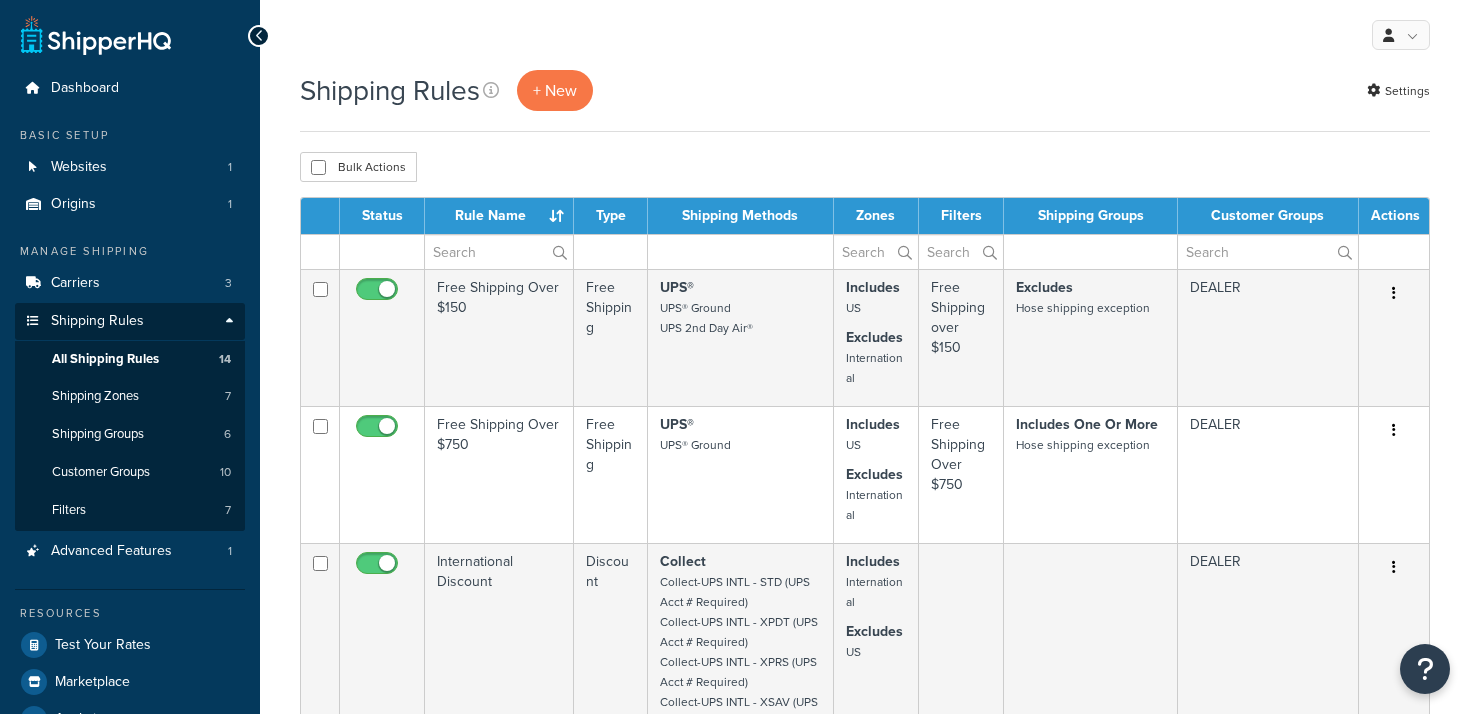 scroll, scrollTop: 0, scrollLeft: 0, axis: both 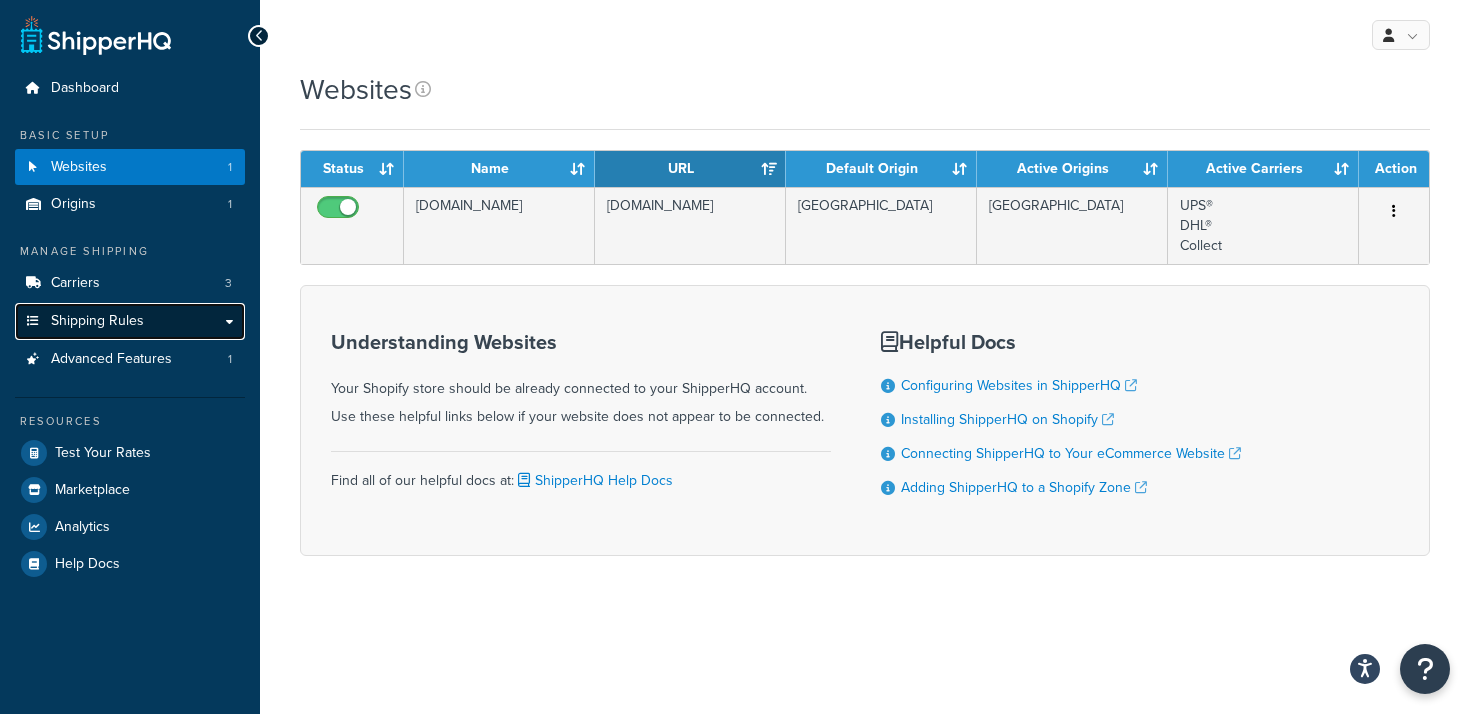click on "Shipping Rules" at bounding box center [130, 321] 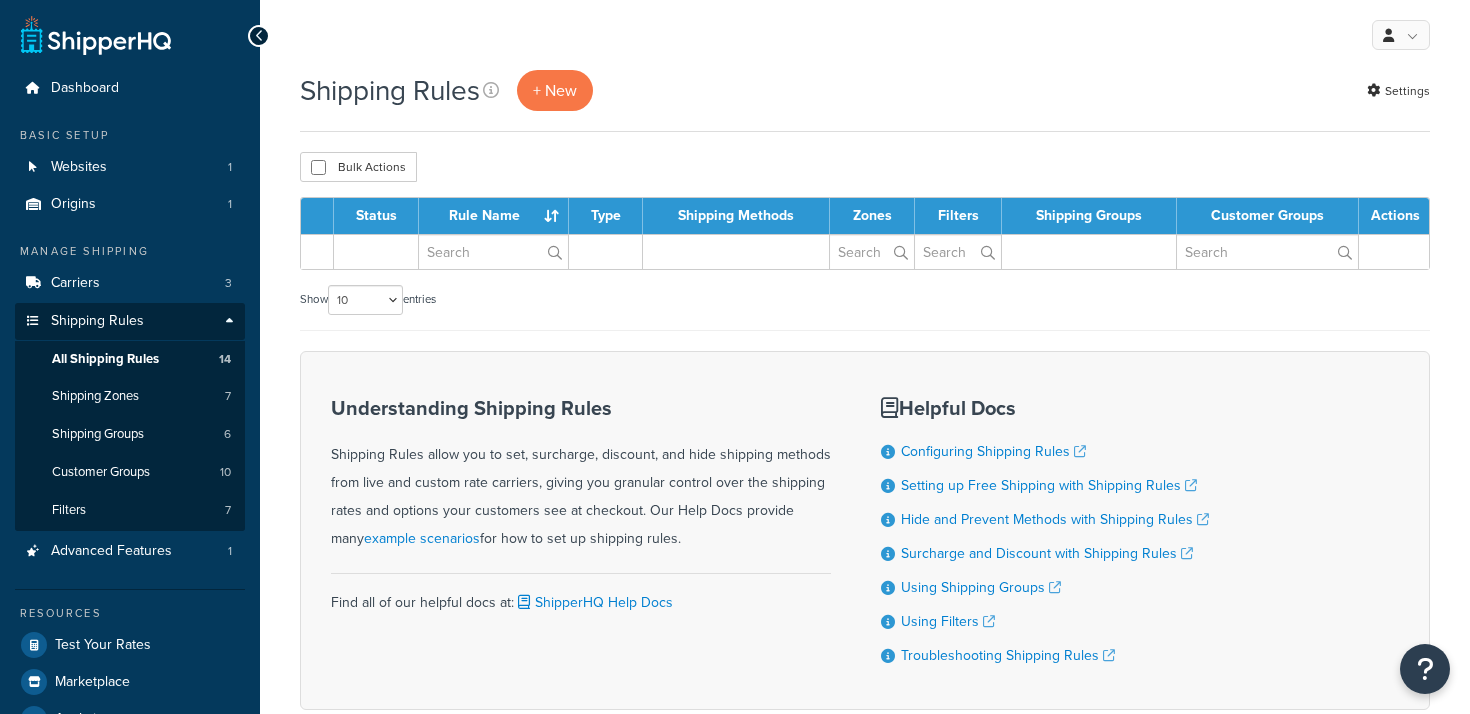 scroll, scrollTop: 0, scrollLeft: 0, axis: both 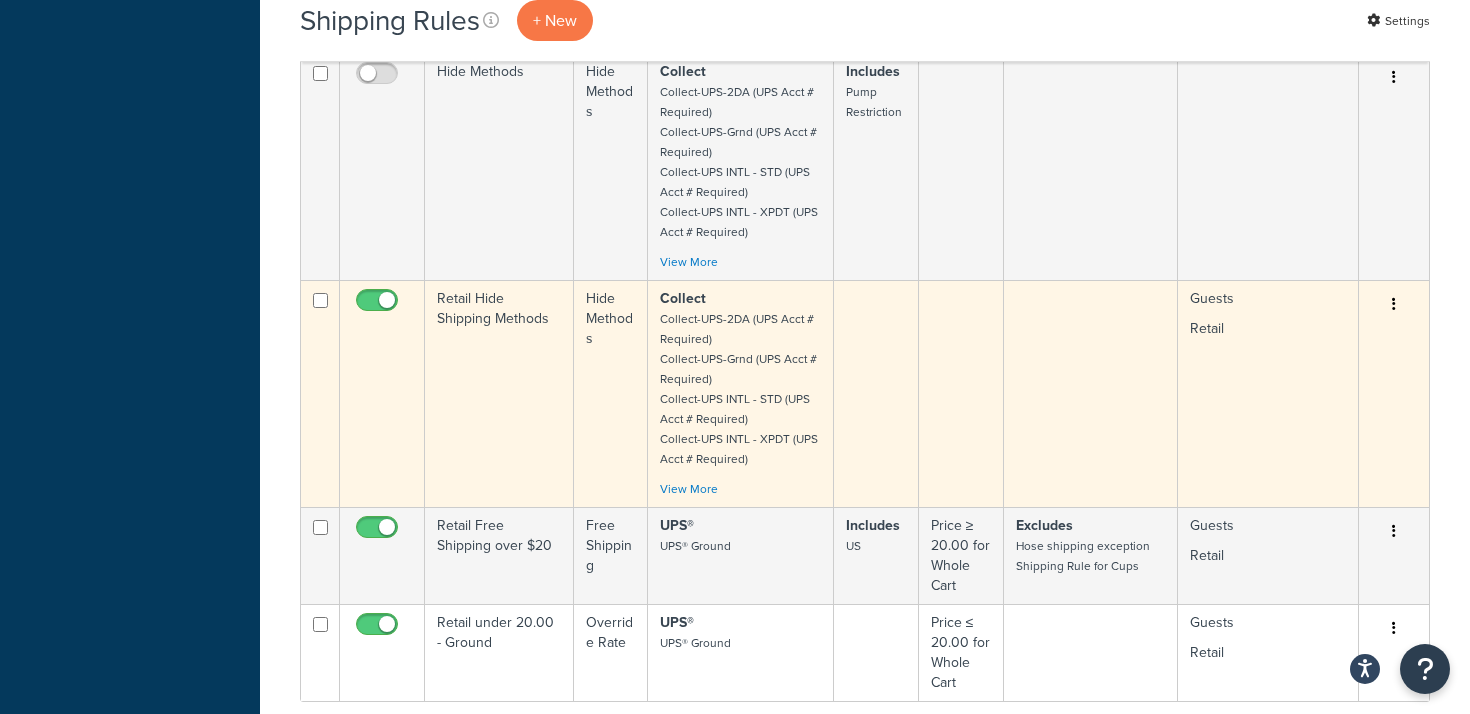 click at bounding box center [1394, 304] 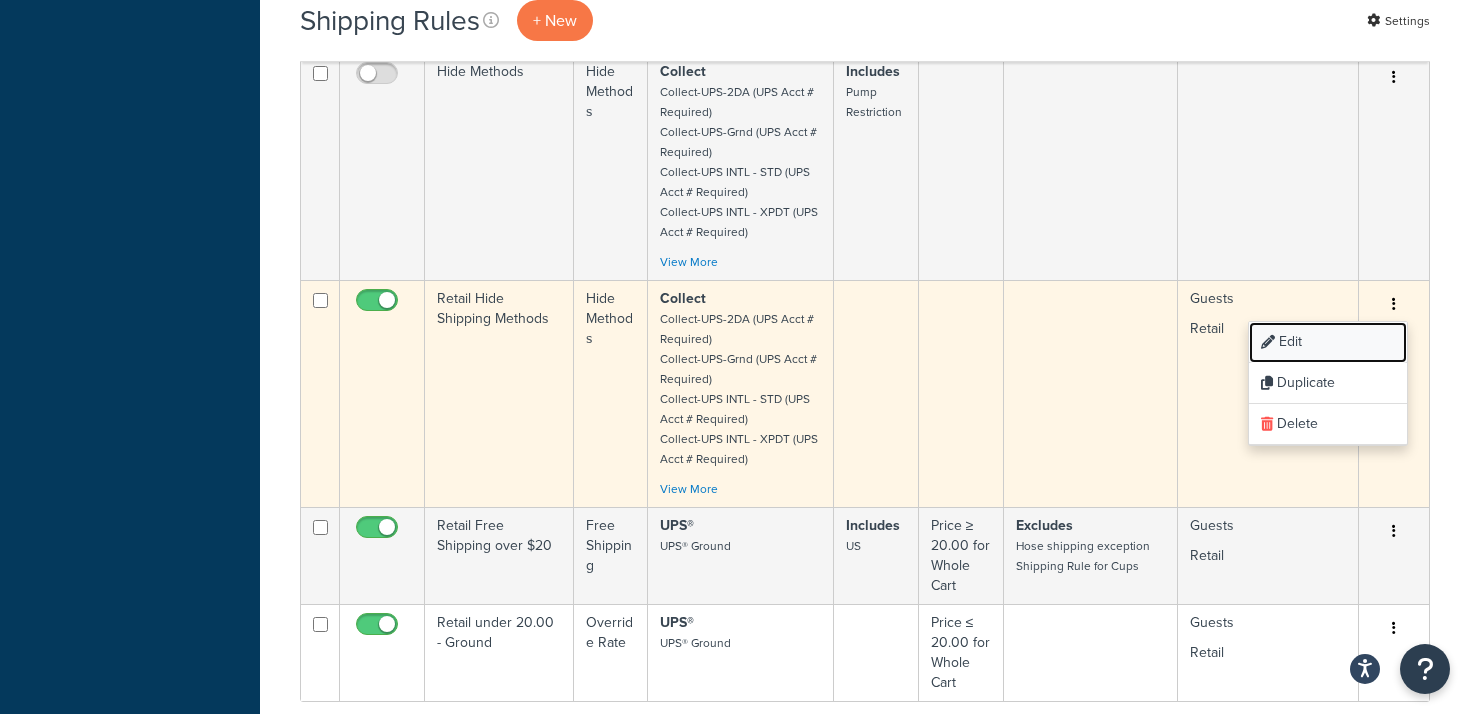 click on "Edit" at bounding box center [1328, 342] 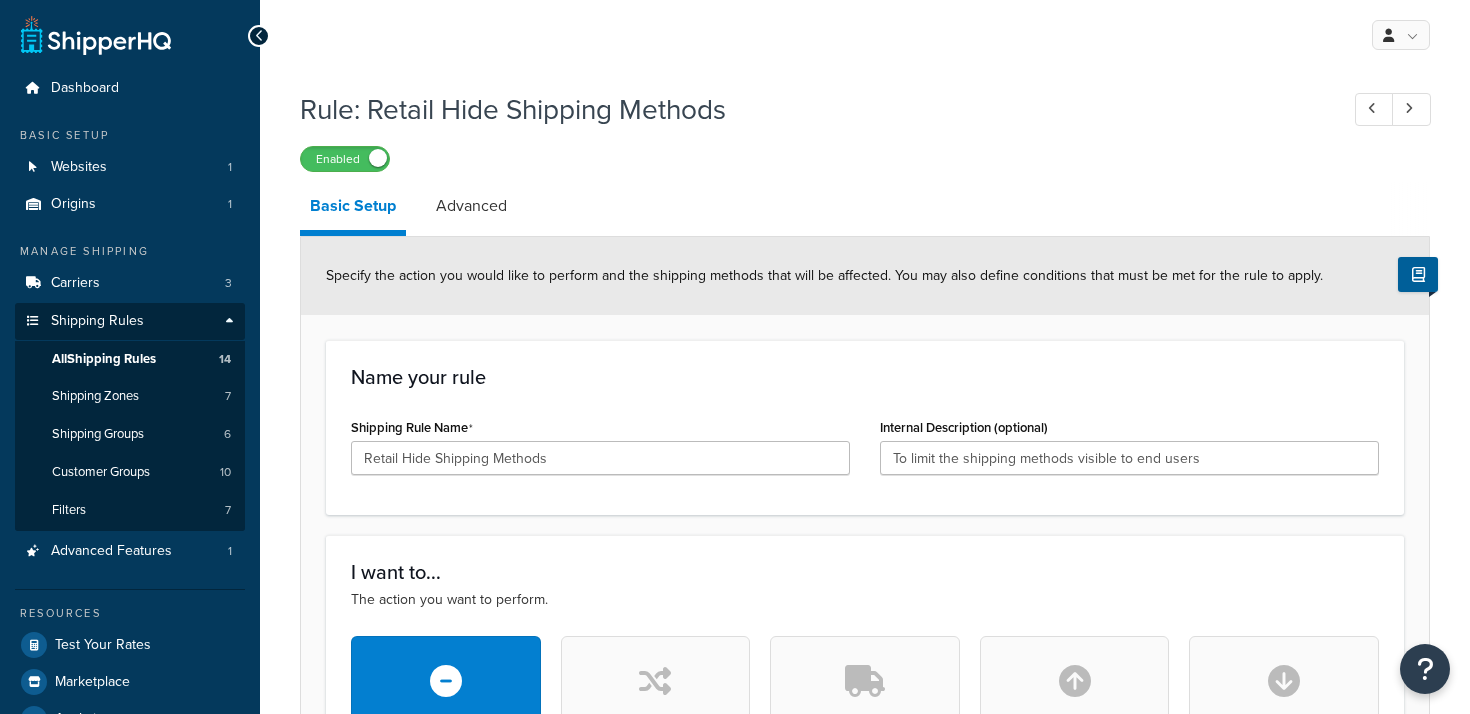scroll, scrollTop: 0, scrollLeft: 0, axis: both 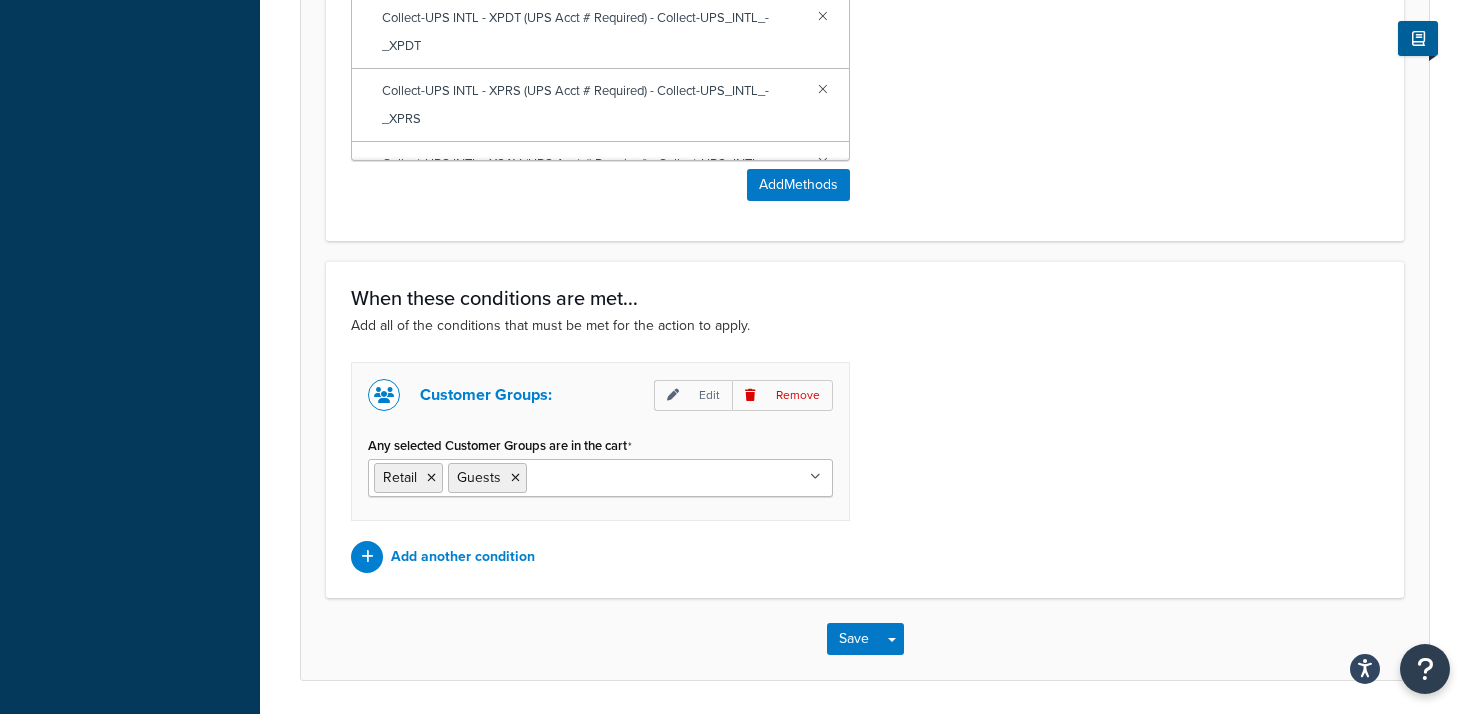 click on "Any selected Customer Groups are in the cart" at bounding box center (620, 477) 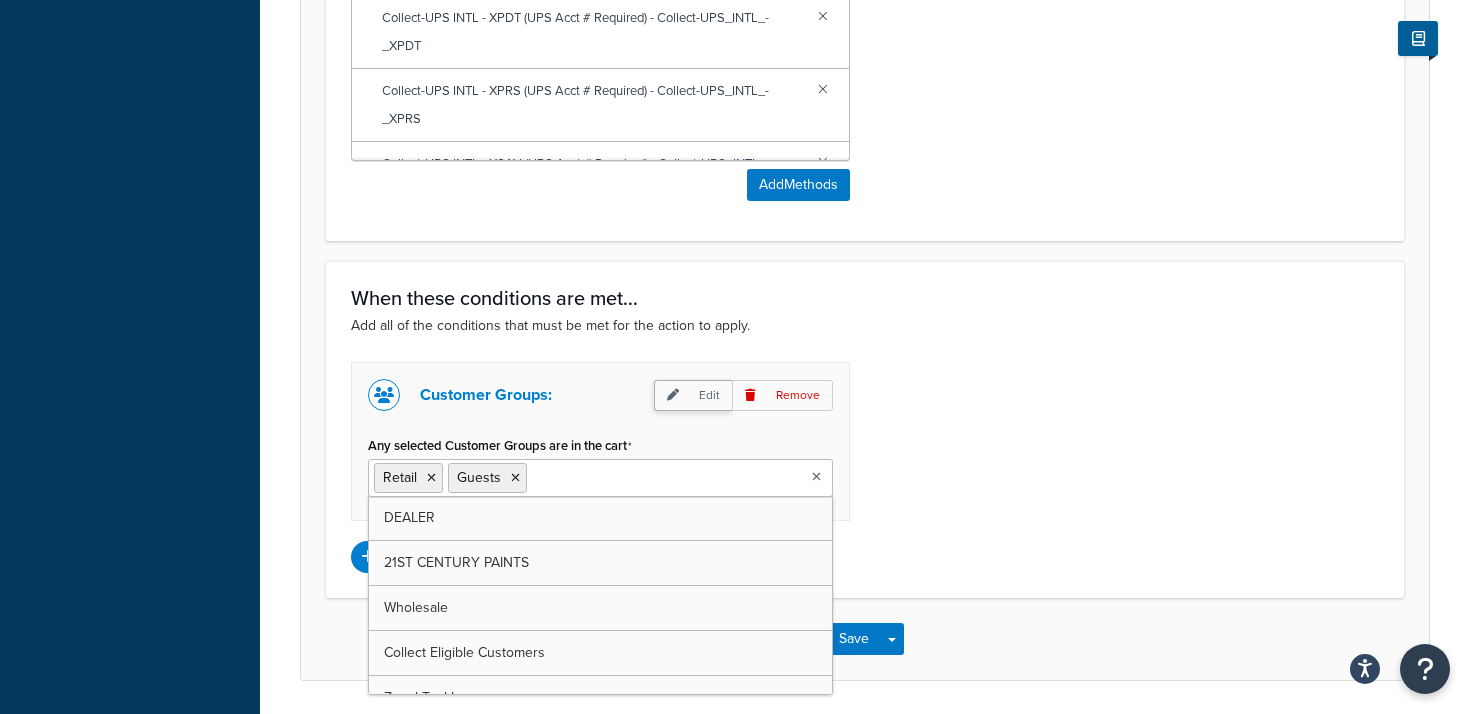 click on "Edit" at bounding box center [693, 395] 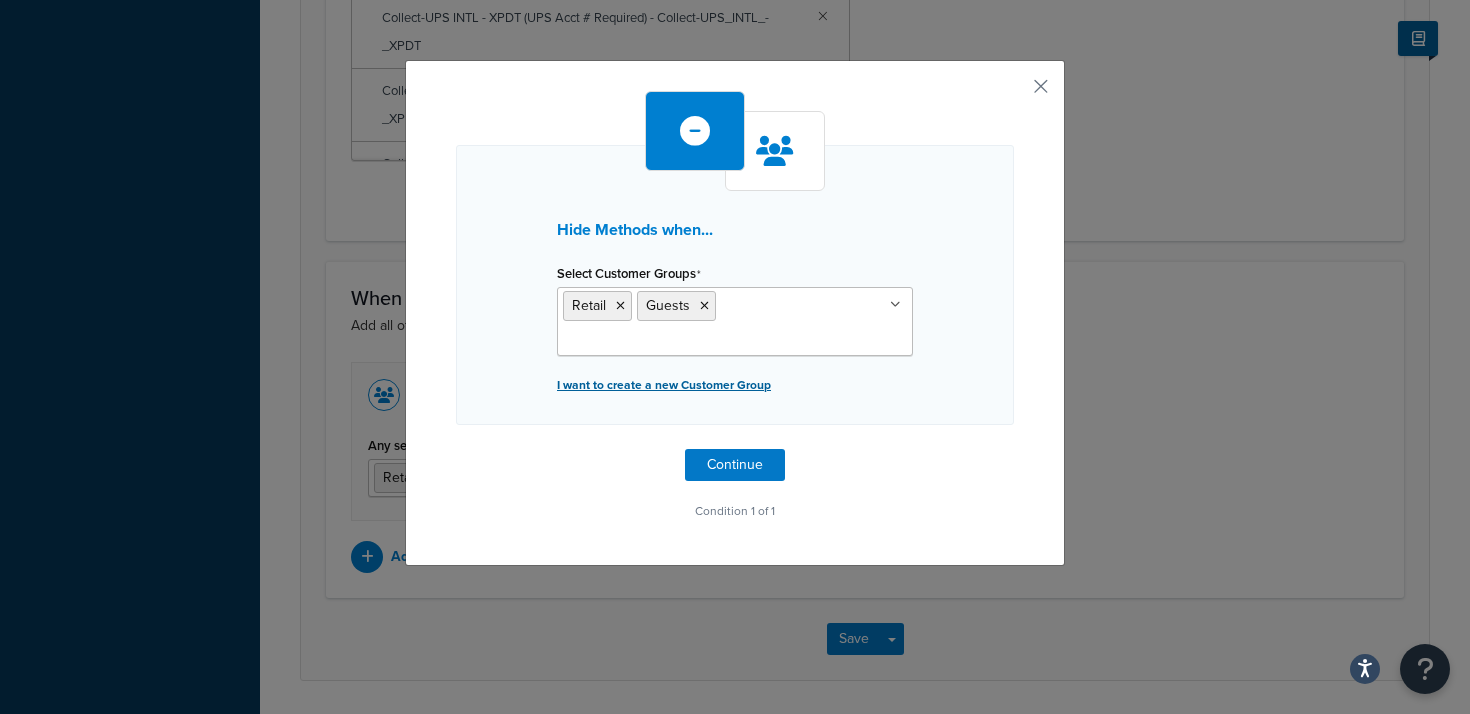 click on "I want to create a new Customer Group" at bounding box center [735, 385] 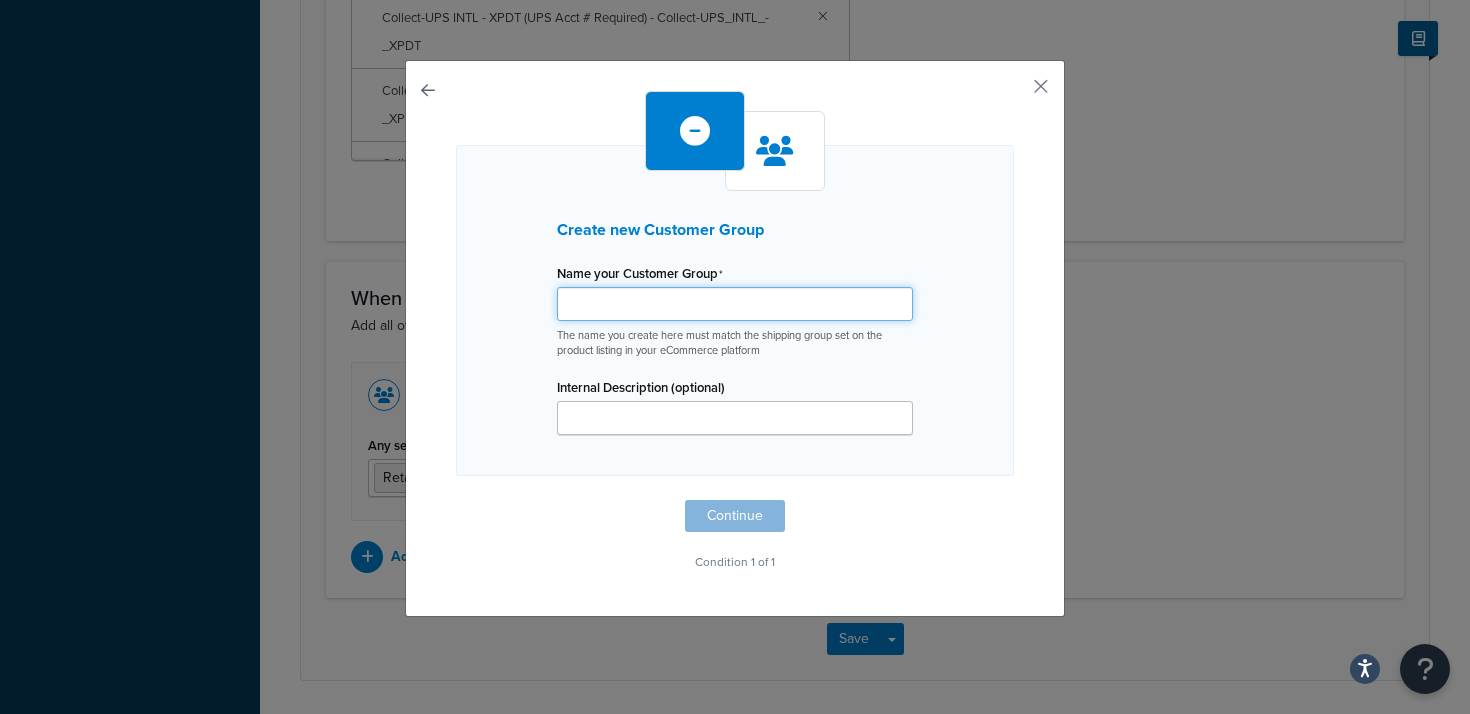 click on "Shipping Rule Name" at bounding box center [735, 304] 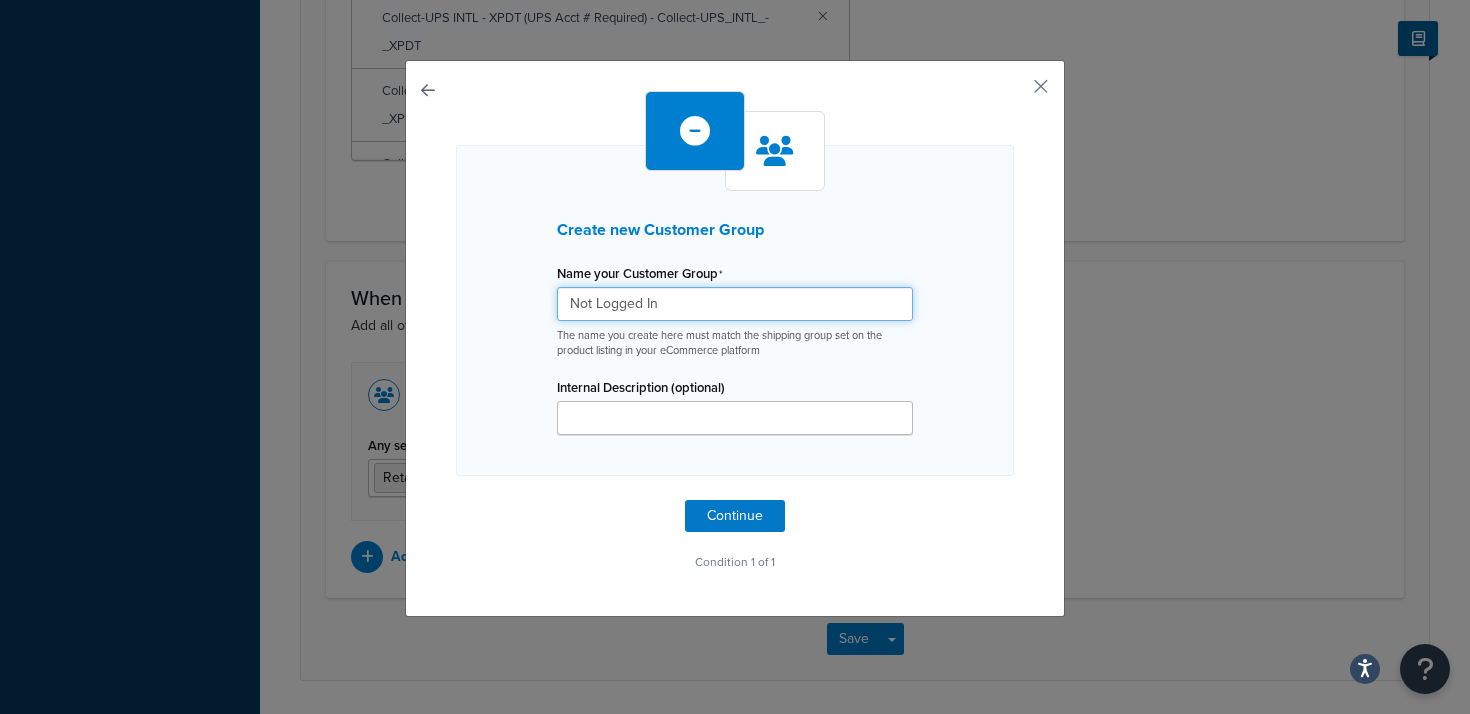 type on "Not Logged In" 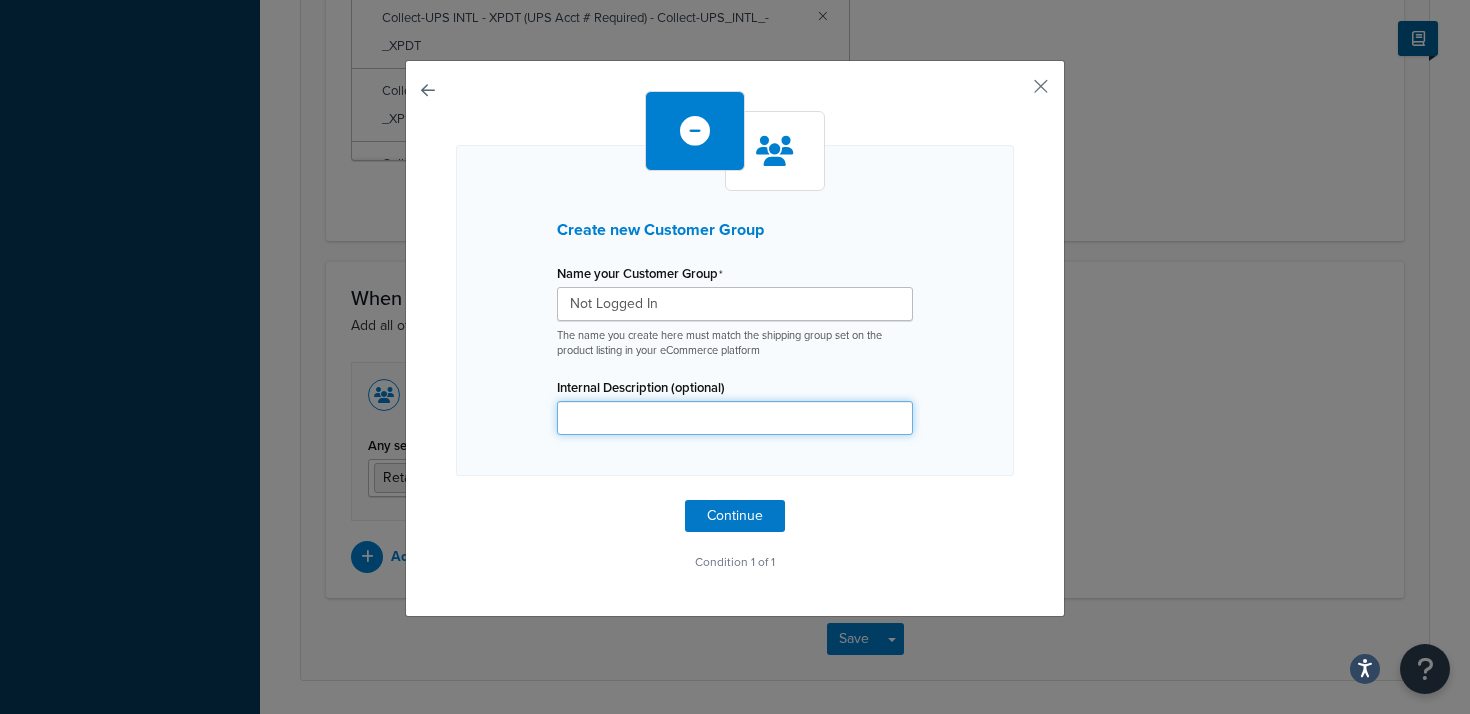 click on "Internal Description (optional)" at bounding box center [735, 418] 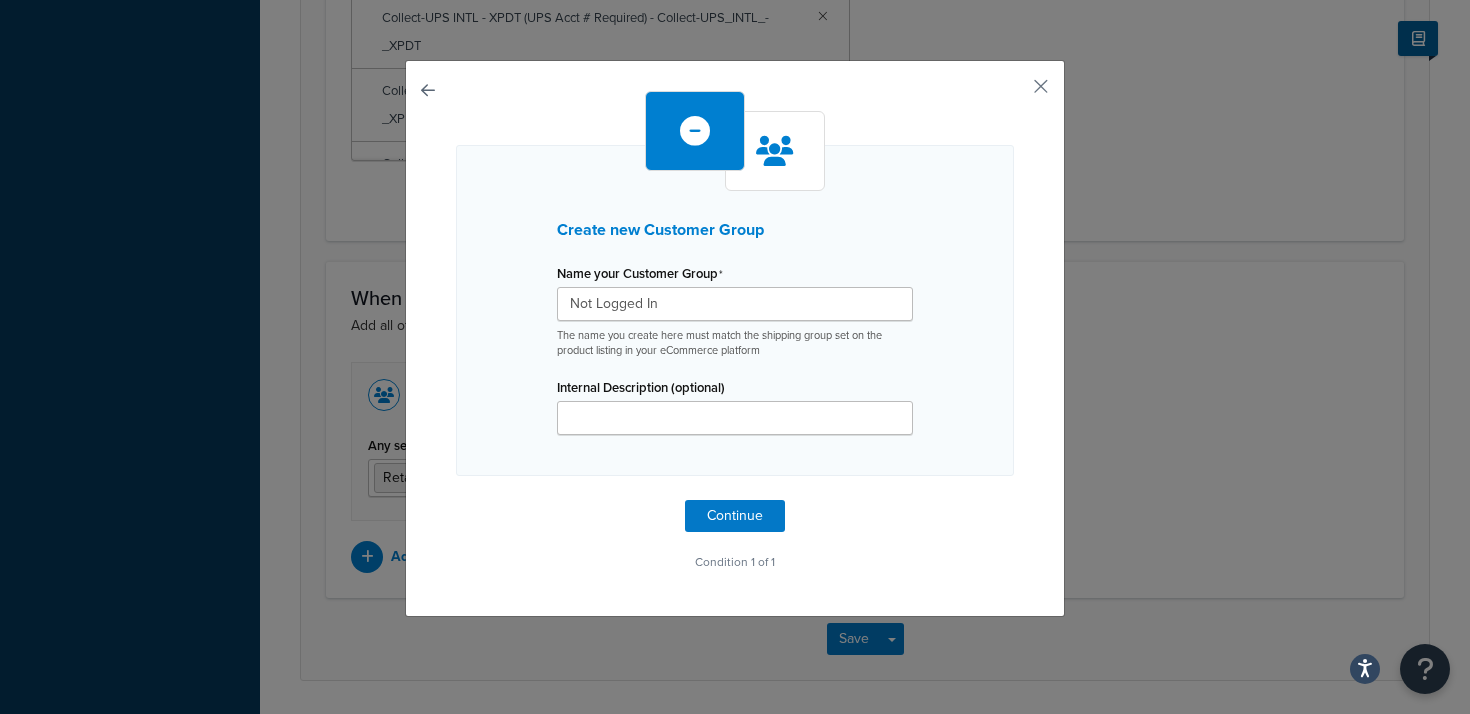 click on "Name your Customer Group   Not Logged In The name you create here must match the shipping group set on the product listing in your eCommerce platform Internal Description (optional)" at bounding box center (735, 355) 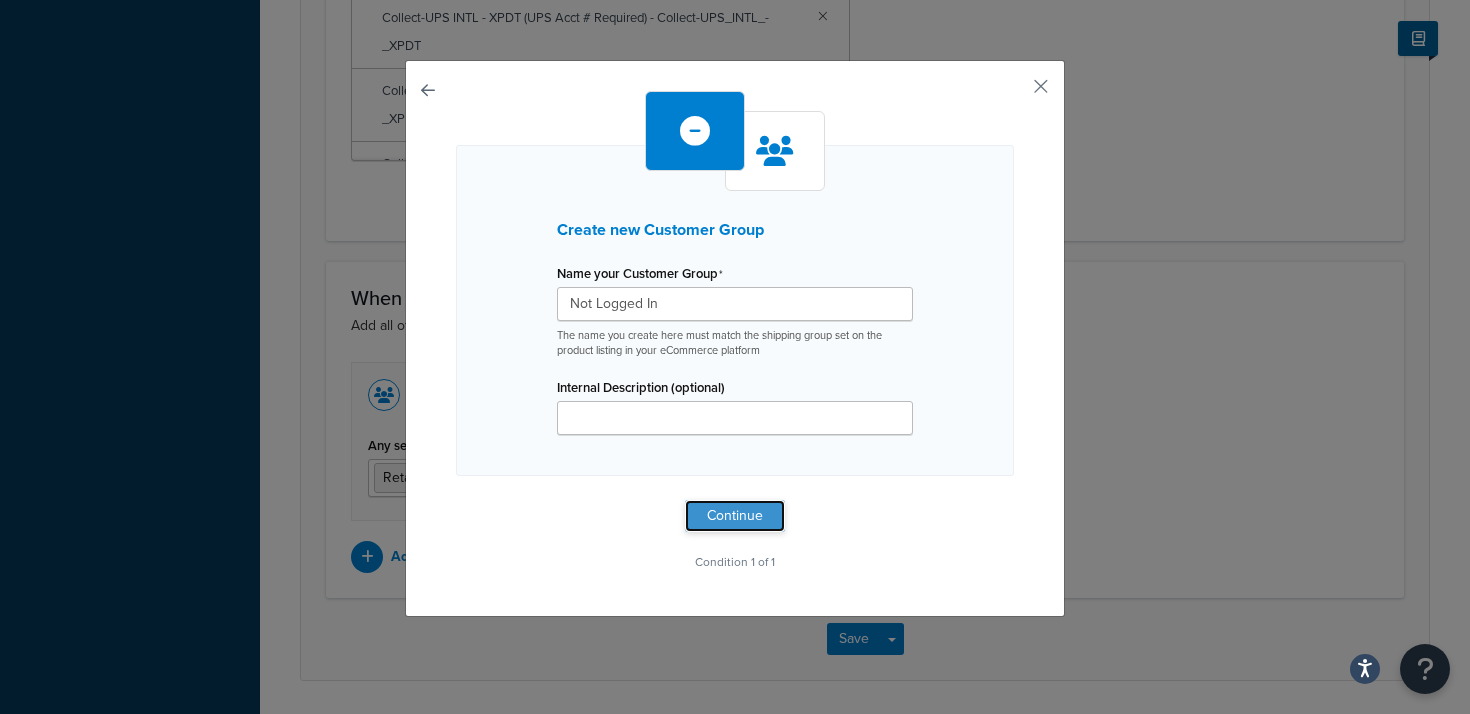 click on "Continue" at bounding box center [735, 516] 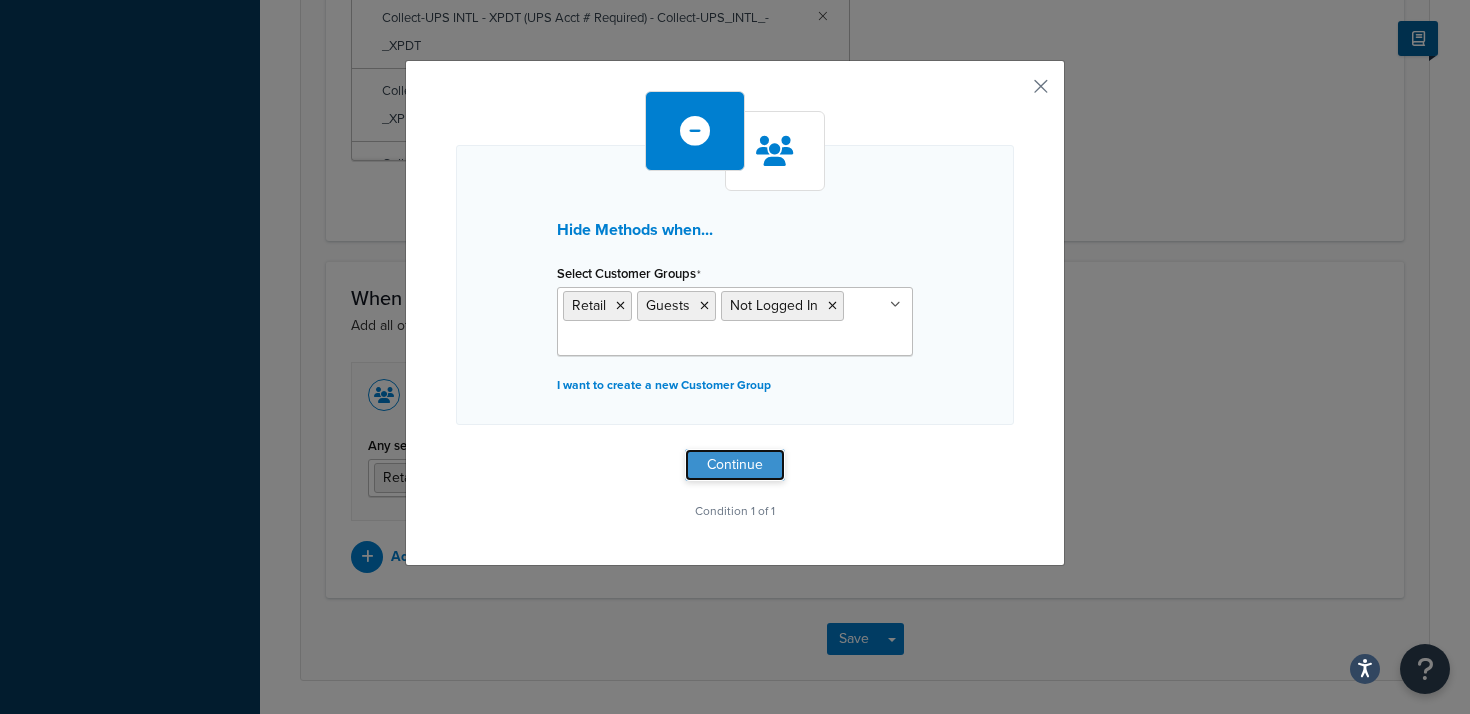 click on "Continue" at bounding box center (735, 465) 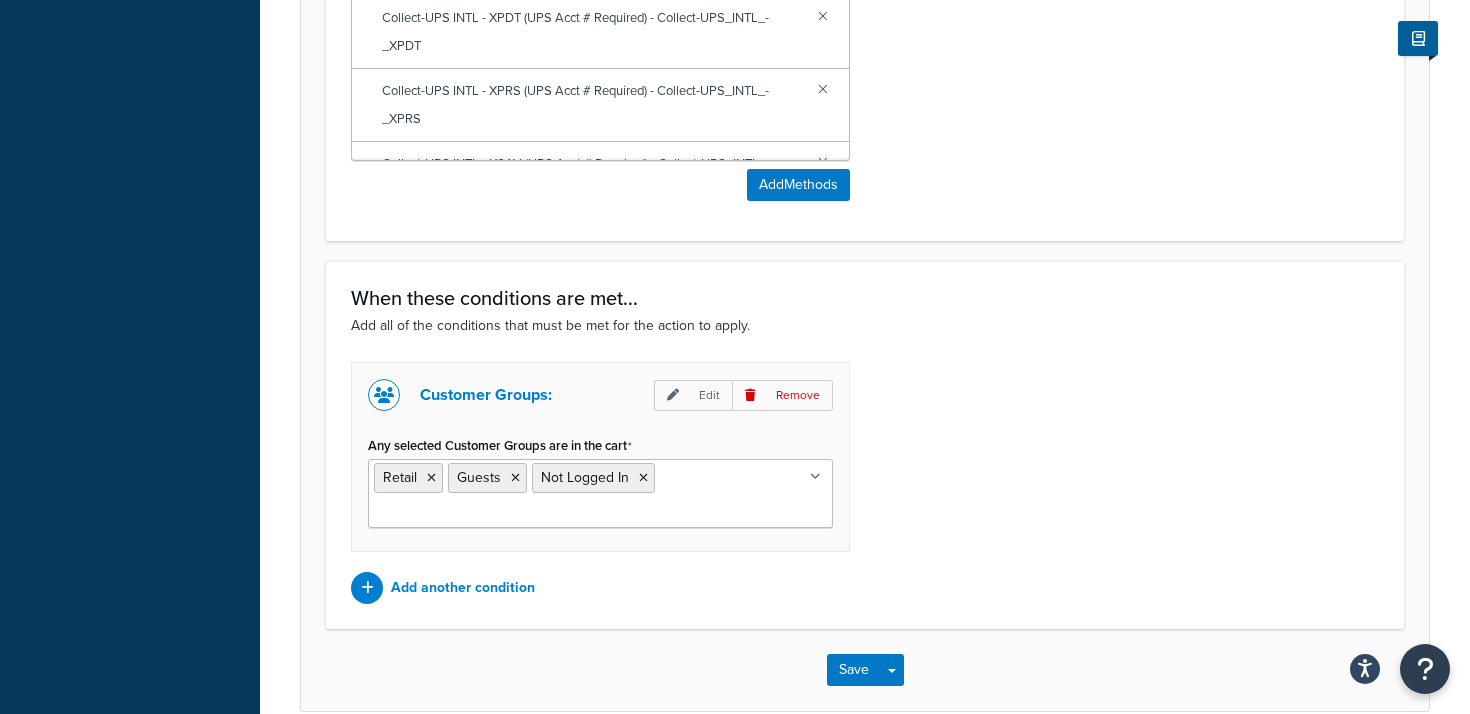 scroll, scrollTop: 1335, scrollLeft: 0, axis: vertical 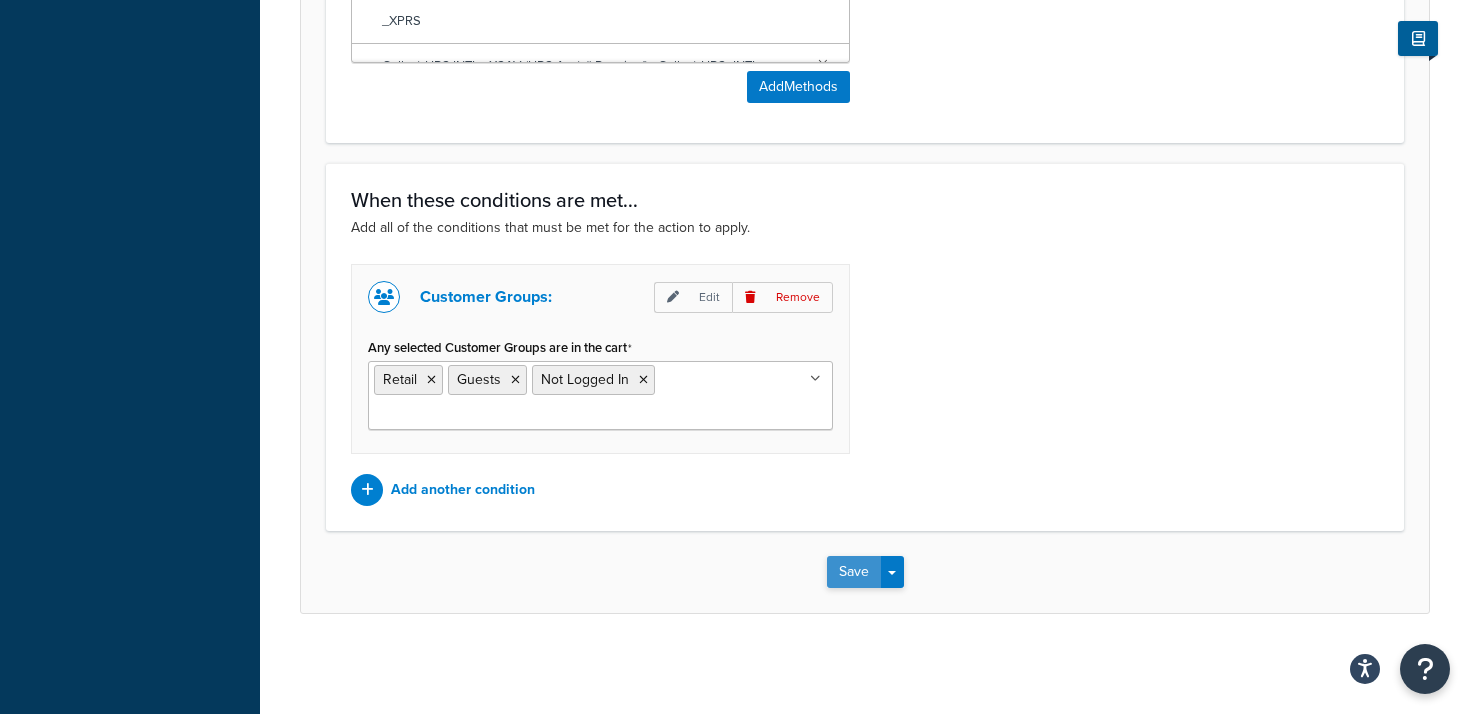 click on "Save" at bounding box center [854, 572] 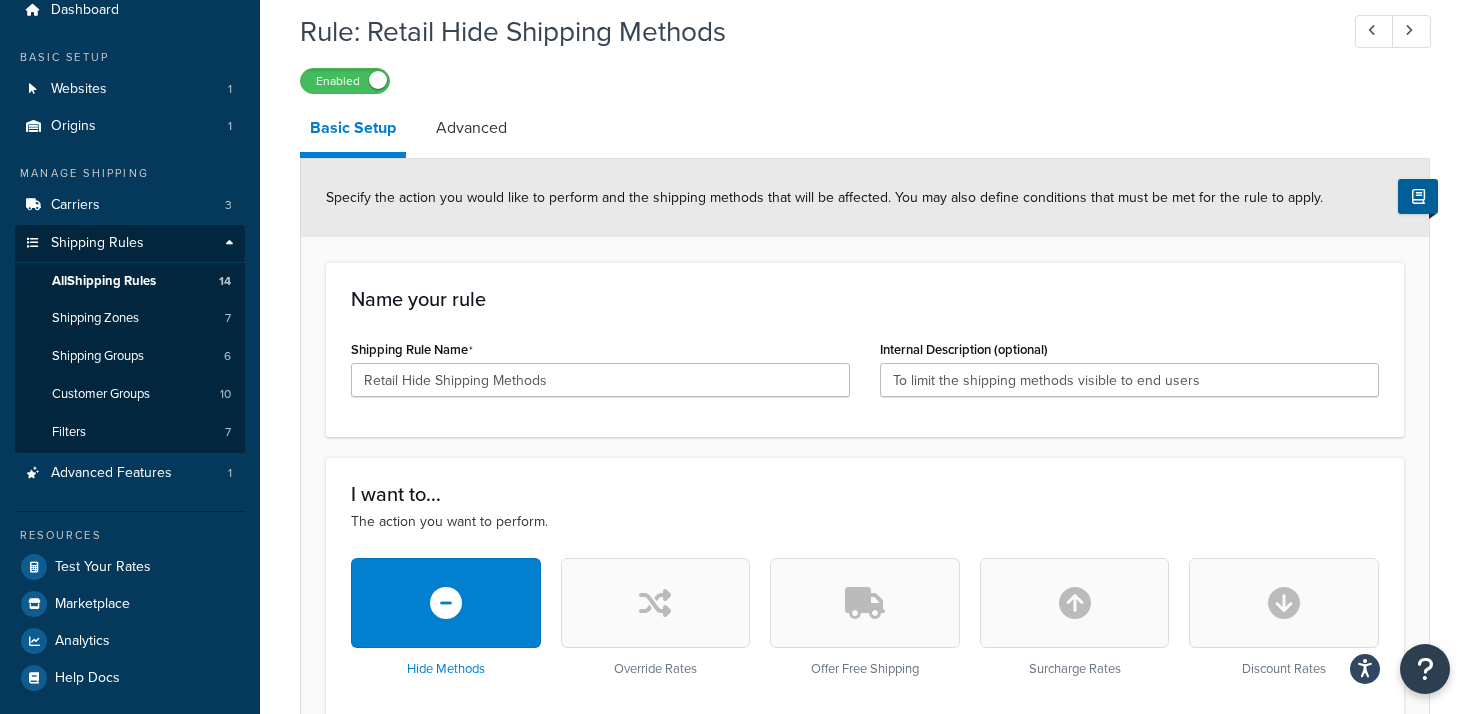 scroll, scrollTop: 0, scrollLeft: 0, axis: both 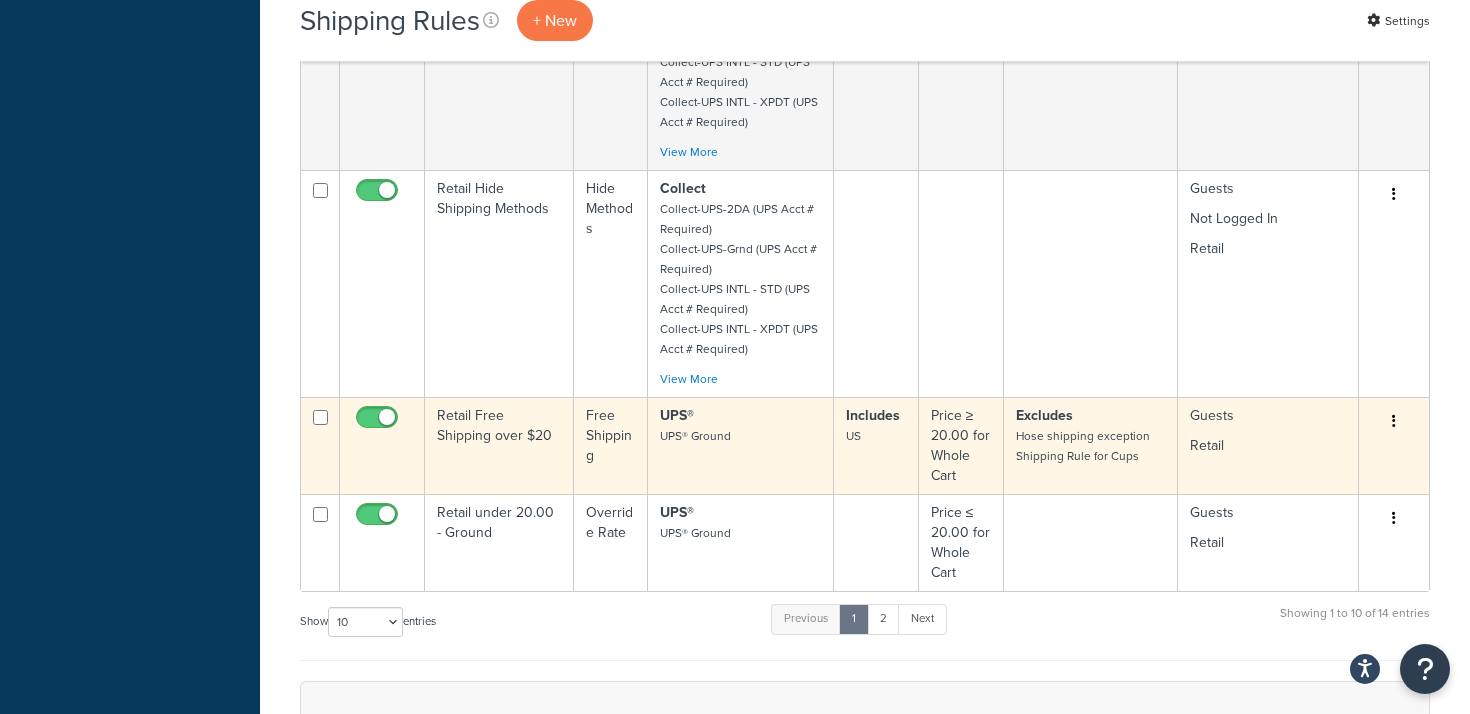 click at bounding box center [1394, 421] 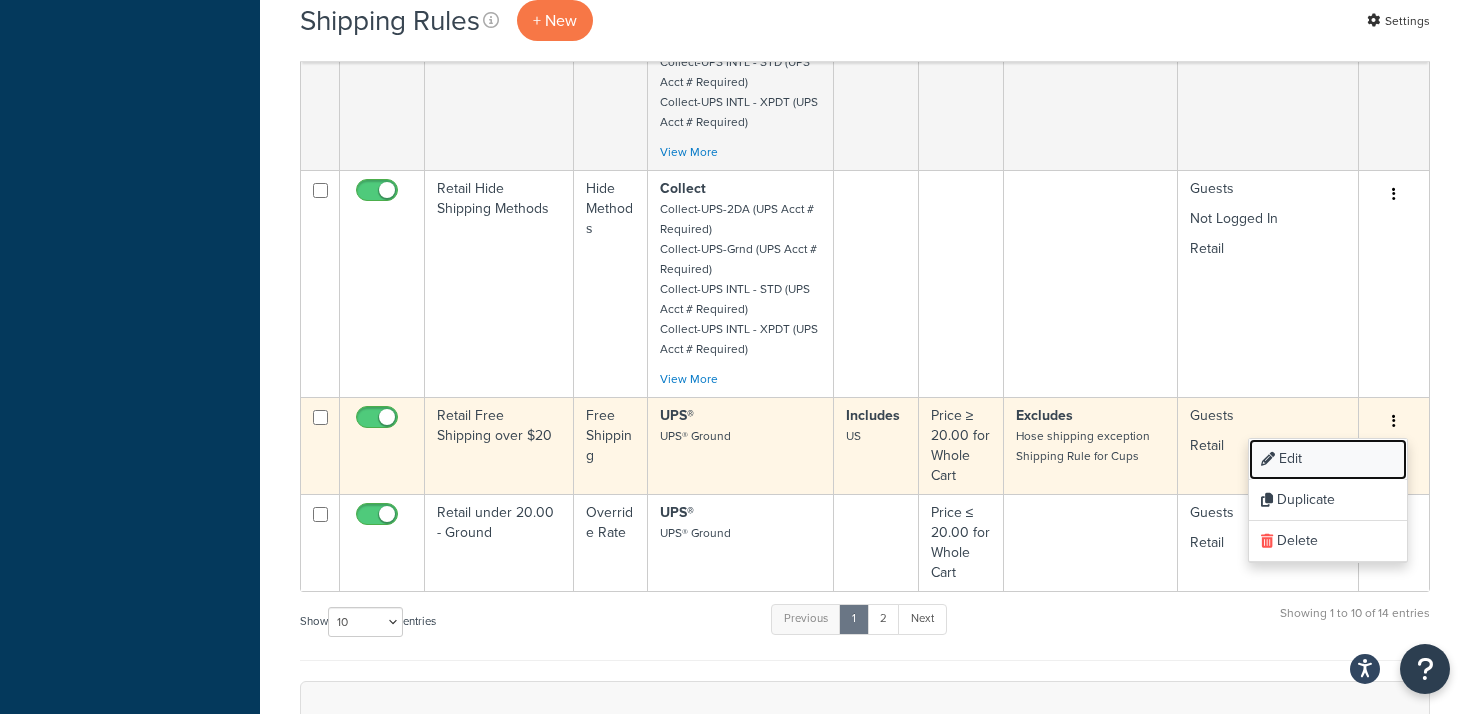 click on "Edit" at bounding box center [1328, 459] 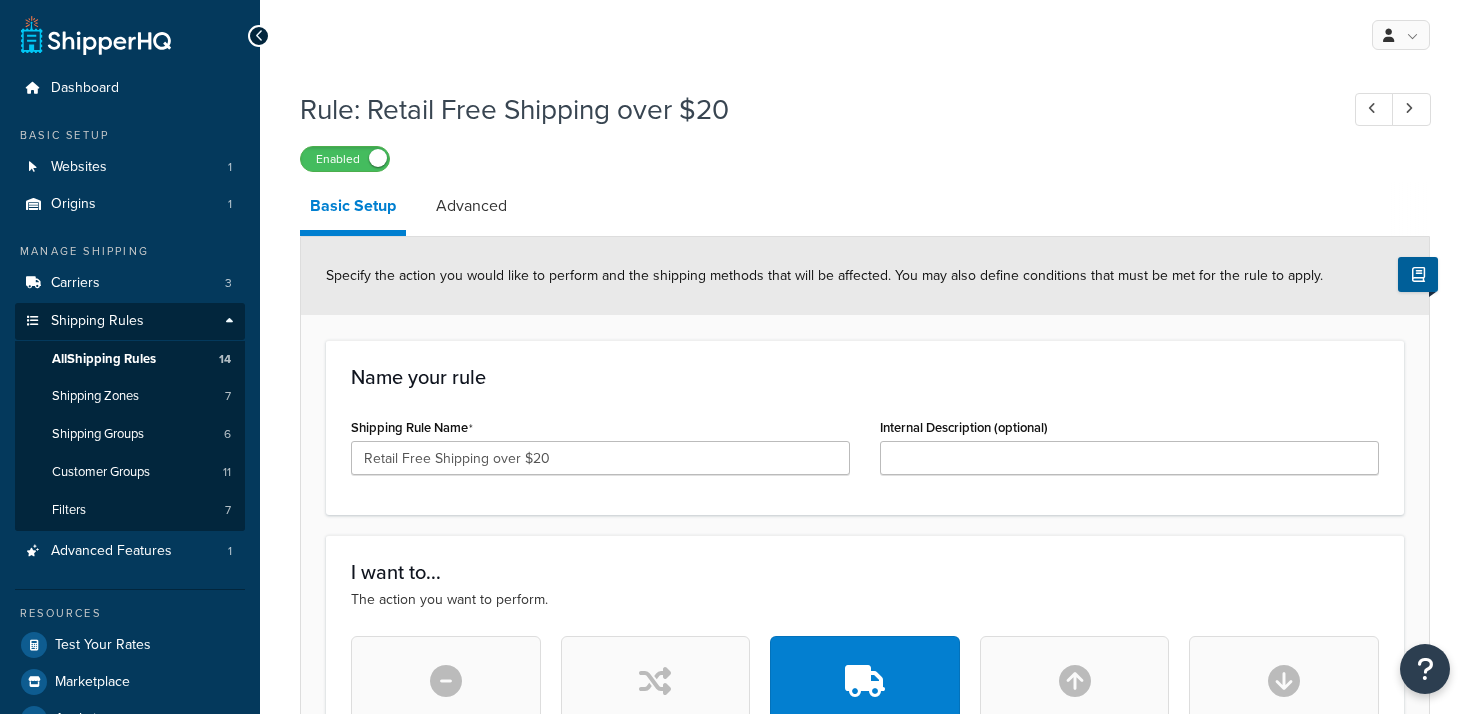 scroll, scrollTop: 0, scrollLeft: 0, axis: both 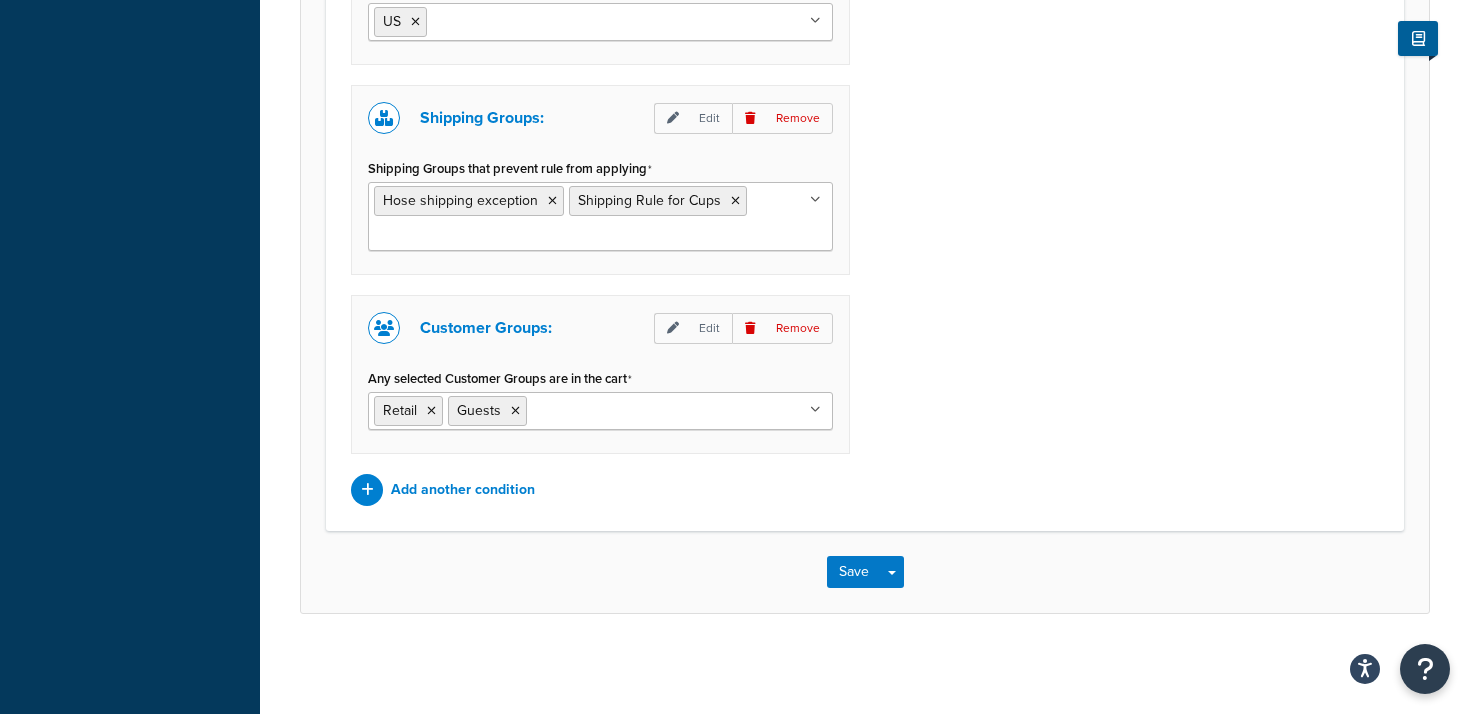 click on "Retail   Guests" at bounding box center (600, 411) 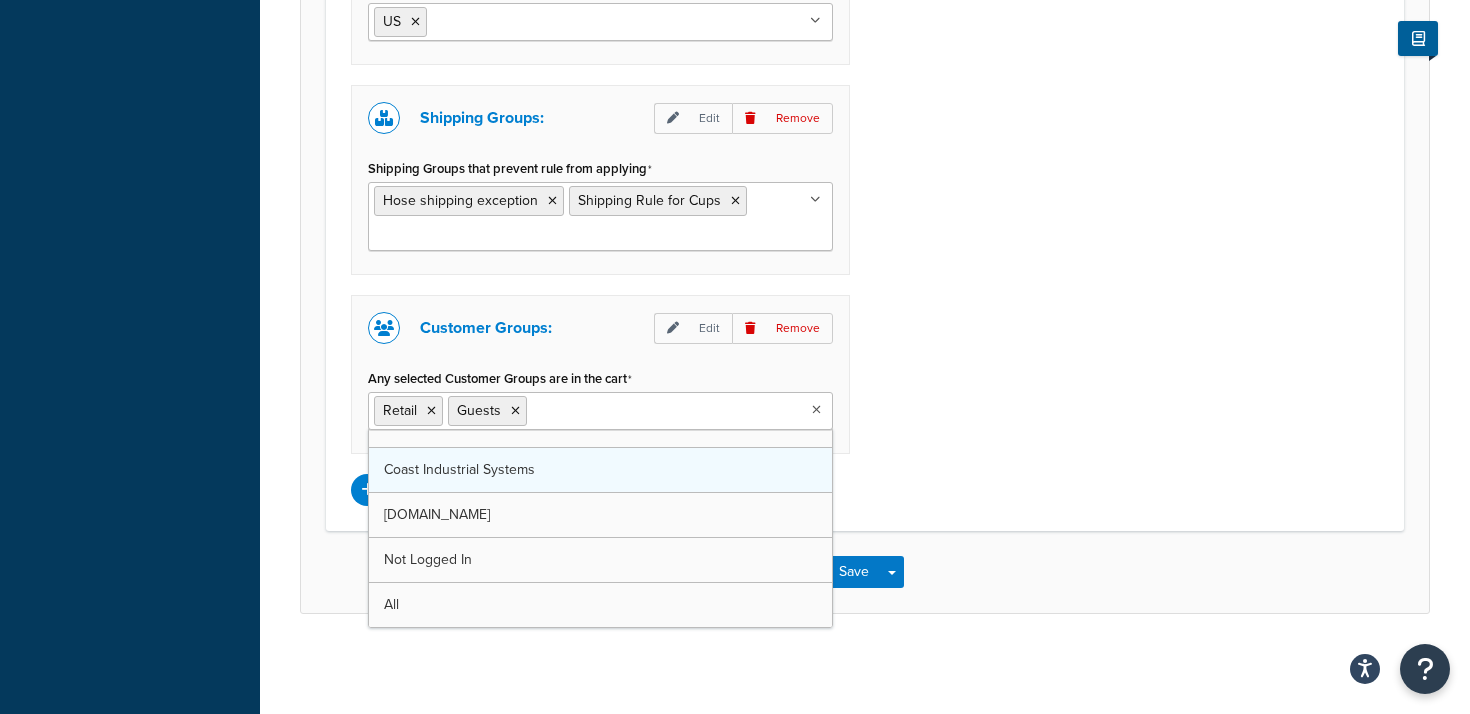 scroll, scrollTop: 161, scrollLeft: 0, axis: vertical 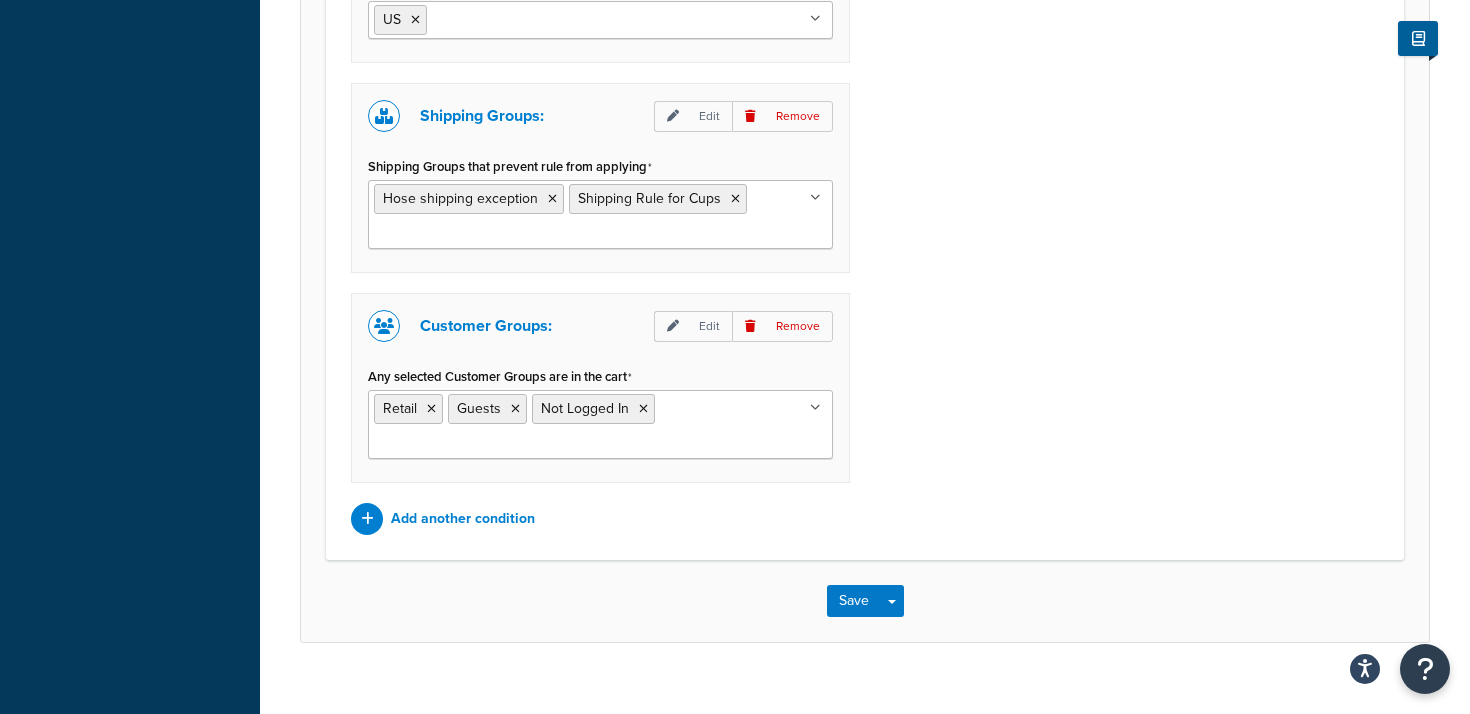 click on "Price filter: Edit Remove Select Price Filter   Price ≥ 20.00 for Whole Cart   Free Shipping over $150 Free Shipping Over $750 Price ≤ 20.00 for Whole Cart Price > 150 for Whole Cart Retail Free Shipping over $20 Retail under 20.00 Shipping Zones: Edit Remove Shipping Zones Include   US   International Zip codes not eligible for 2DA free shipping Pump Restriction US 48 US APO US POBox Shipping Groups: Edit Remove Shipping Groups that prevent rule from applying   Hose shipping exception   Shipping Rule for Cups   Large Medium Small All Products not assigned to a Shipping Group Customer Groups: Edit Remove Any selected Customer Groups are in the cart   Retail   Guests   Not Logged In   DEALER 21ST CENTURY PAINTS Wholesale Collect Eligible Customers Zonal Tool Inc Coast Industrial Systems SprayEquipmentParts.com All Add another condition" at bounding box center (865, 130) 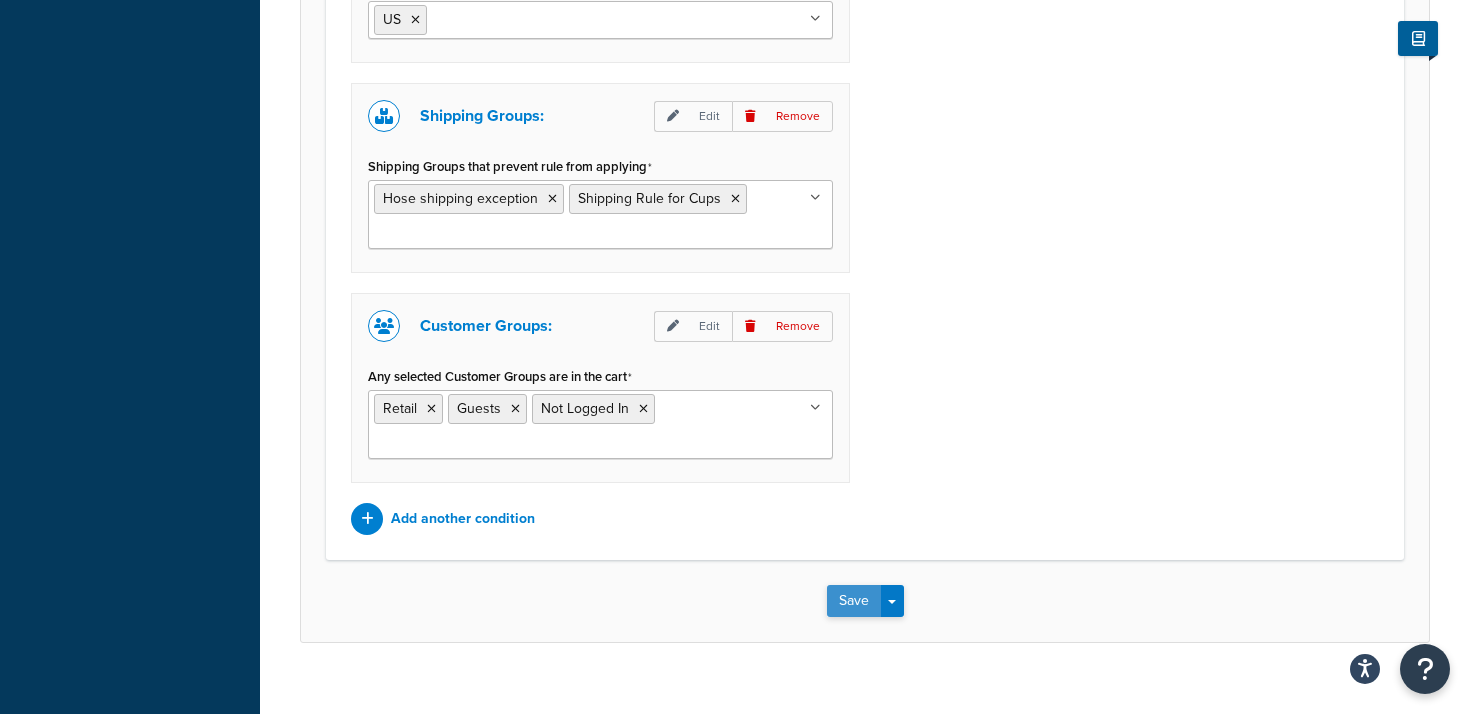 click on "Save" at bounding box center (854, 601) 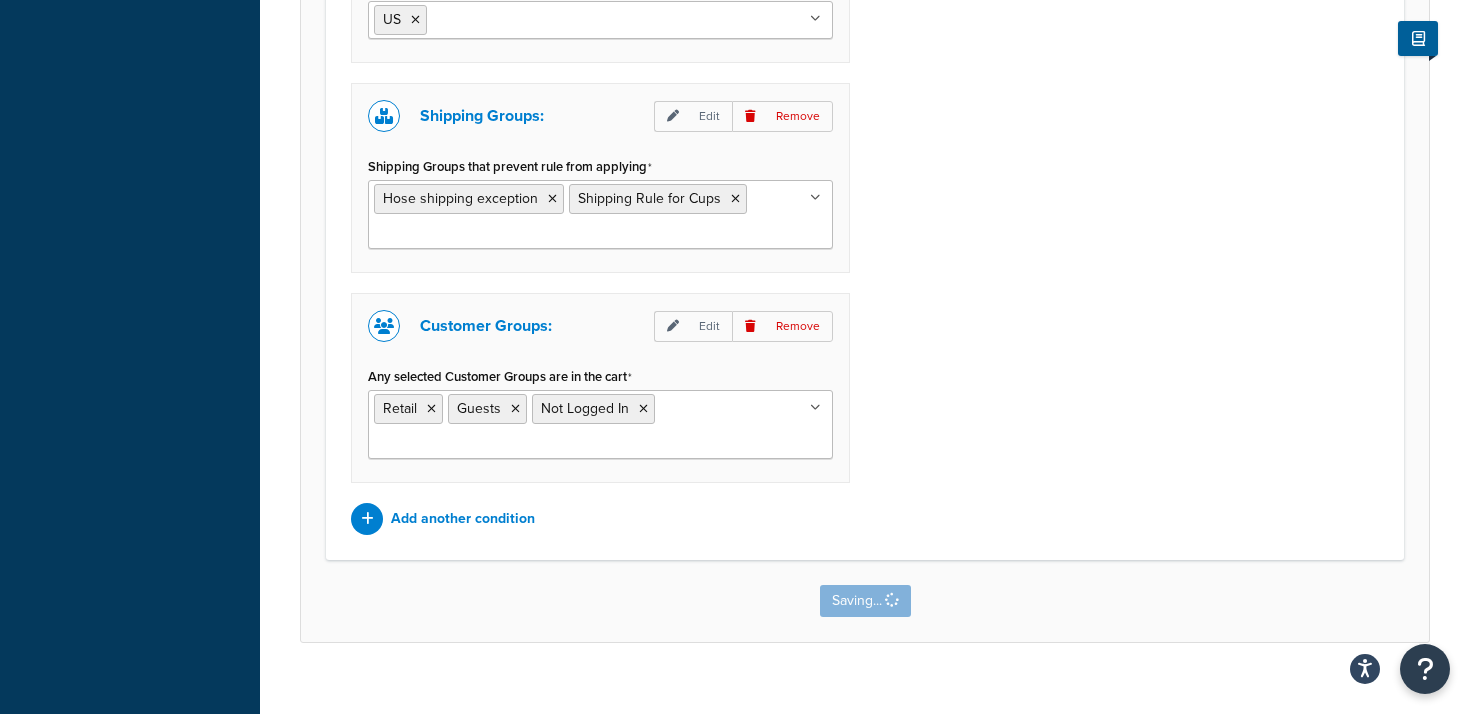 scroll, scrollTop: 0, scrollLeft: 0, axis: both 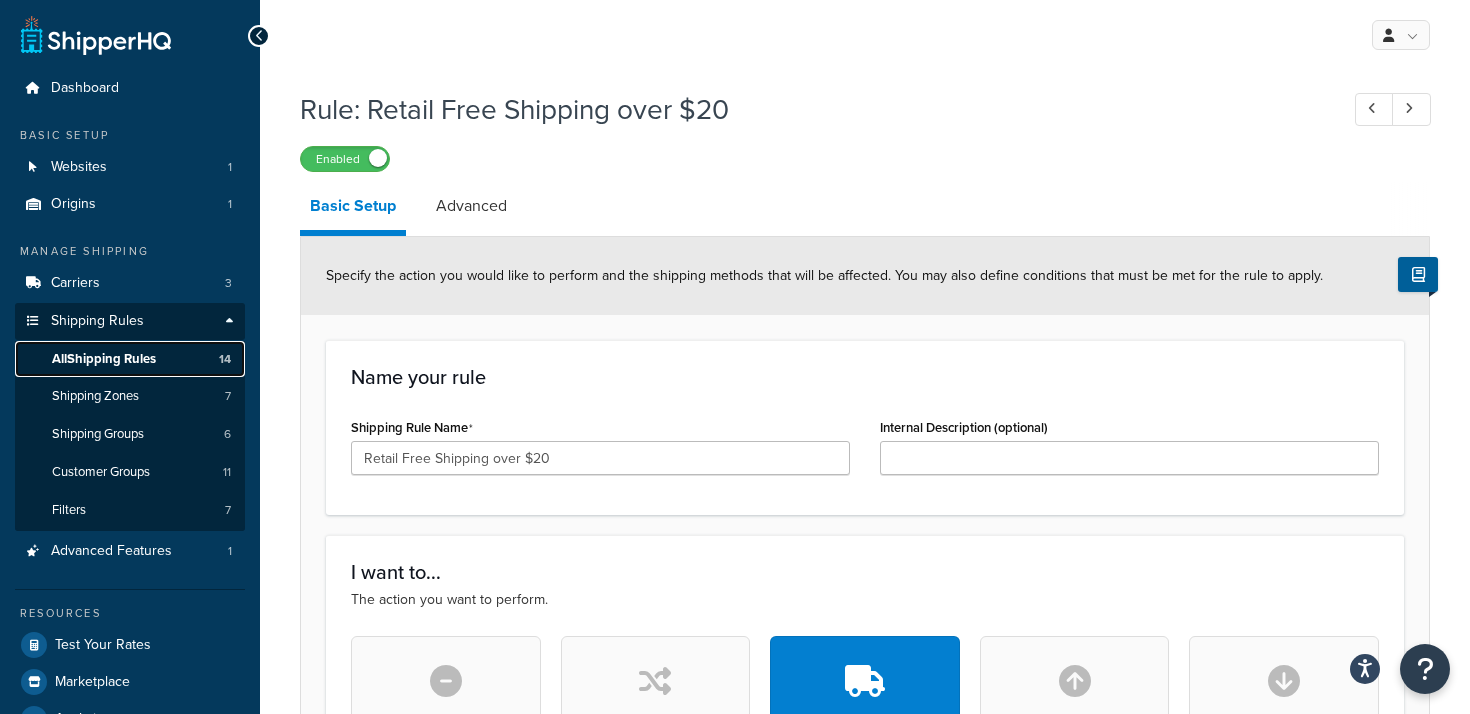 click on "All  Shipping Rules 14" at bounding box center (130, 359) 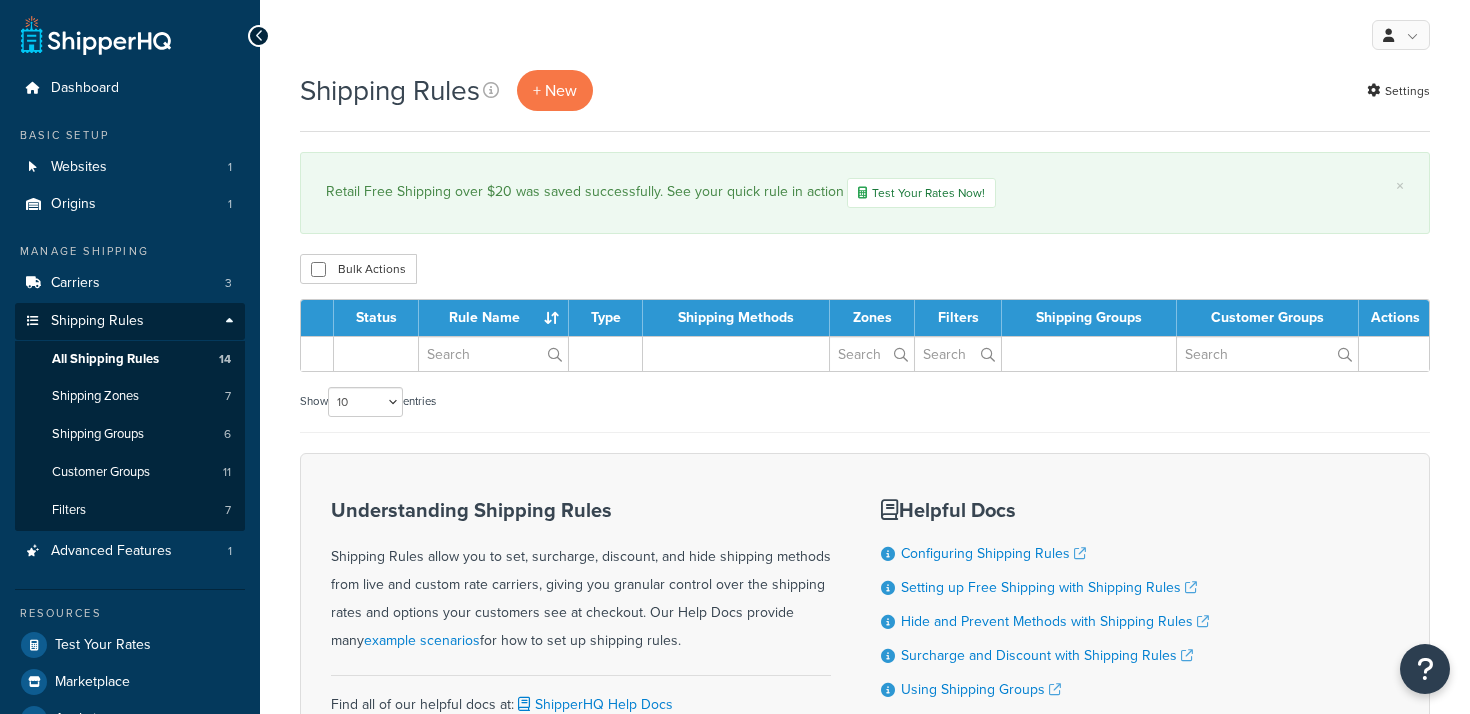scroll, scrollTop: 223, scrollLeft: 0, axis: vertical 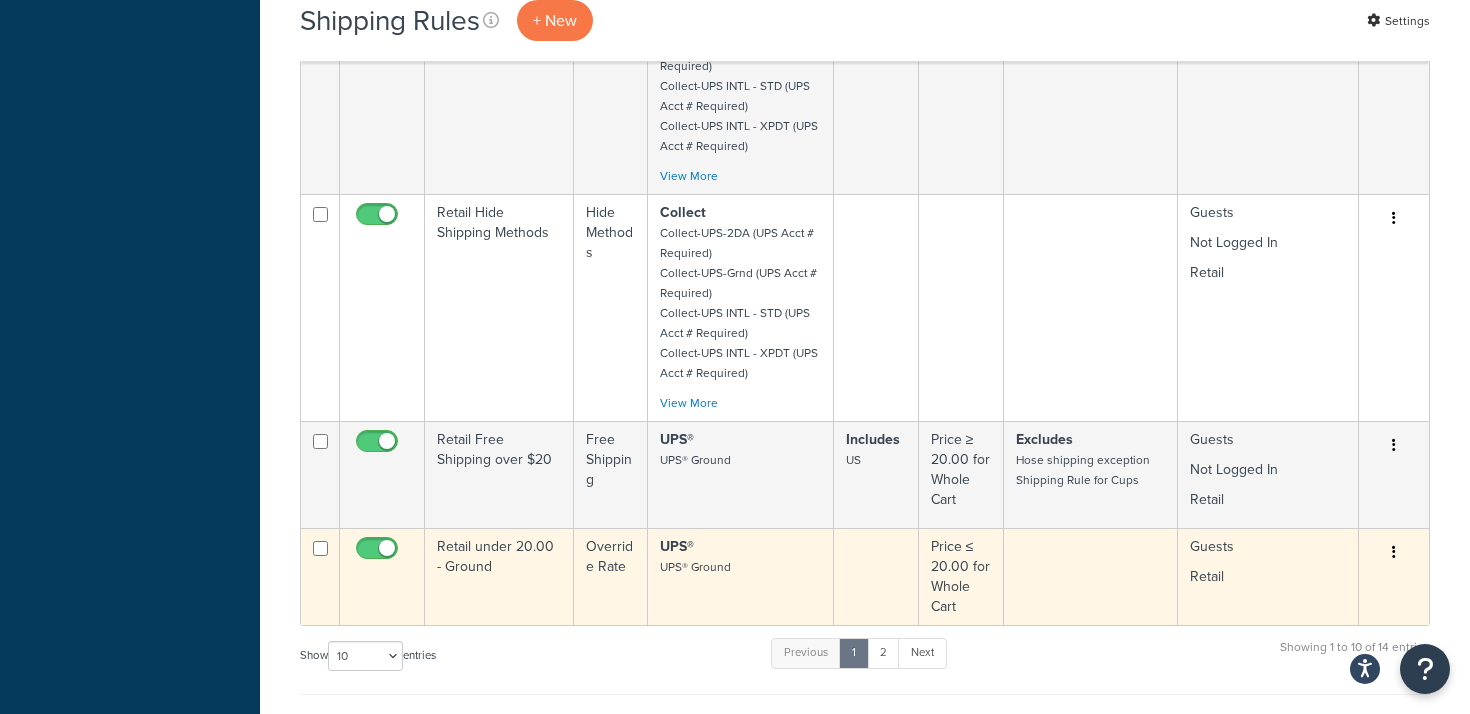 click at bounding box center (1394, 553) 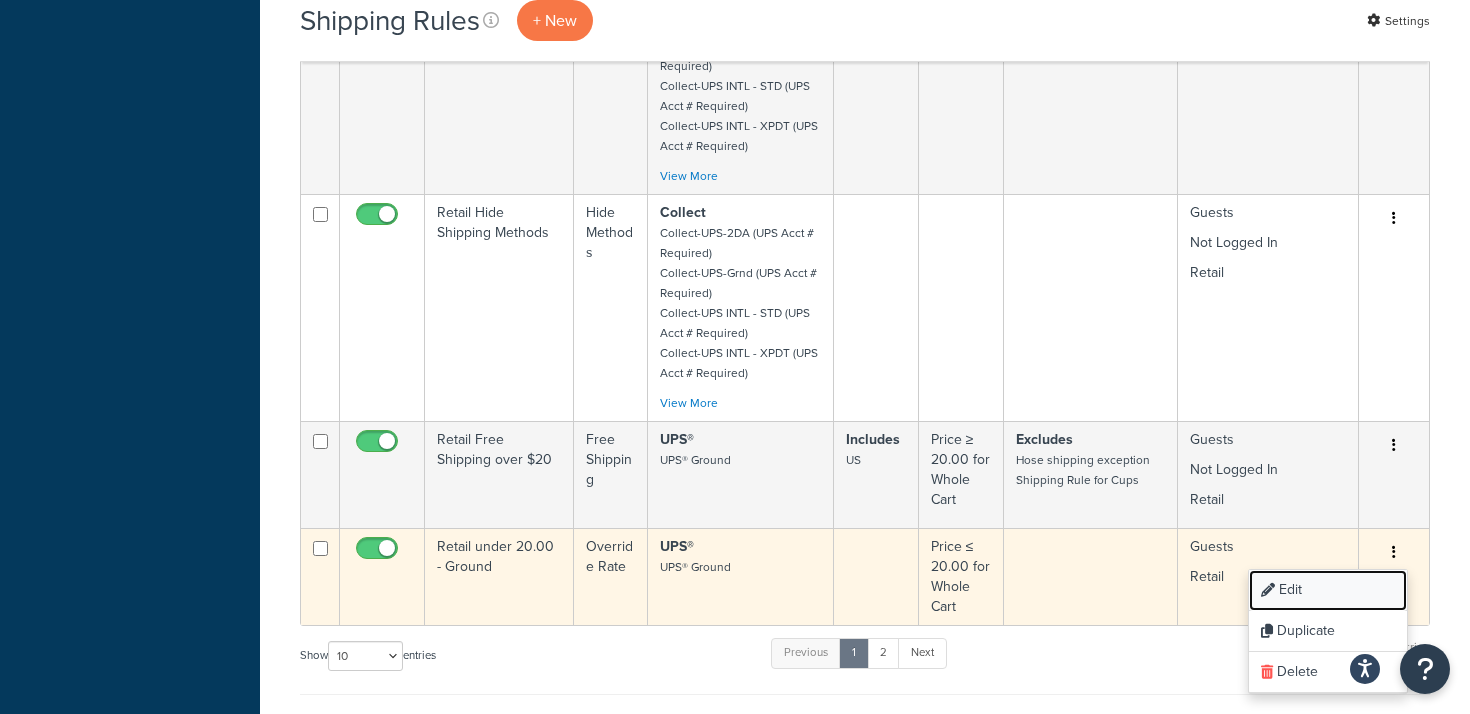 click on "Edit" at bounding box center (1328, 590) 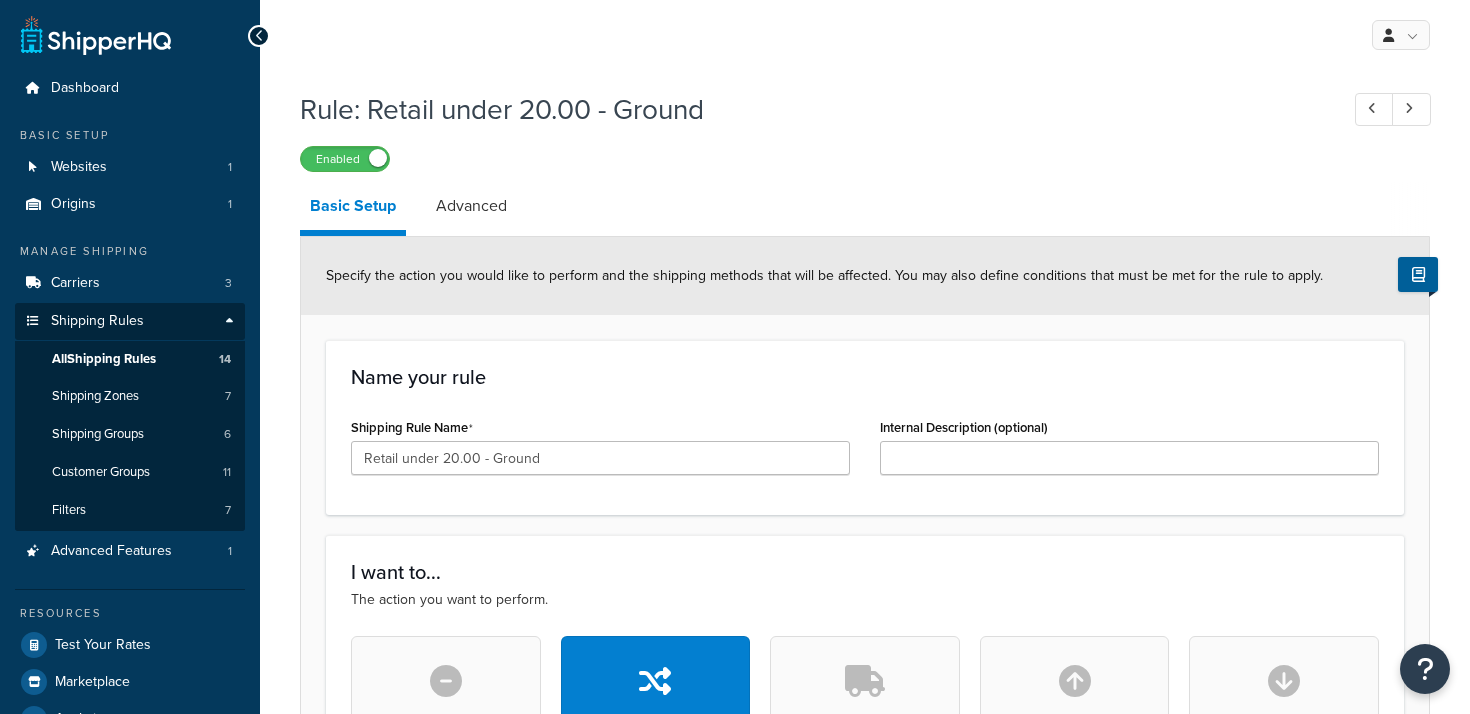 scroll, scrollTop: 0, scrollLeft: 0, axis: both 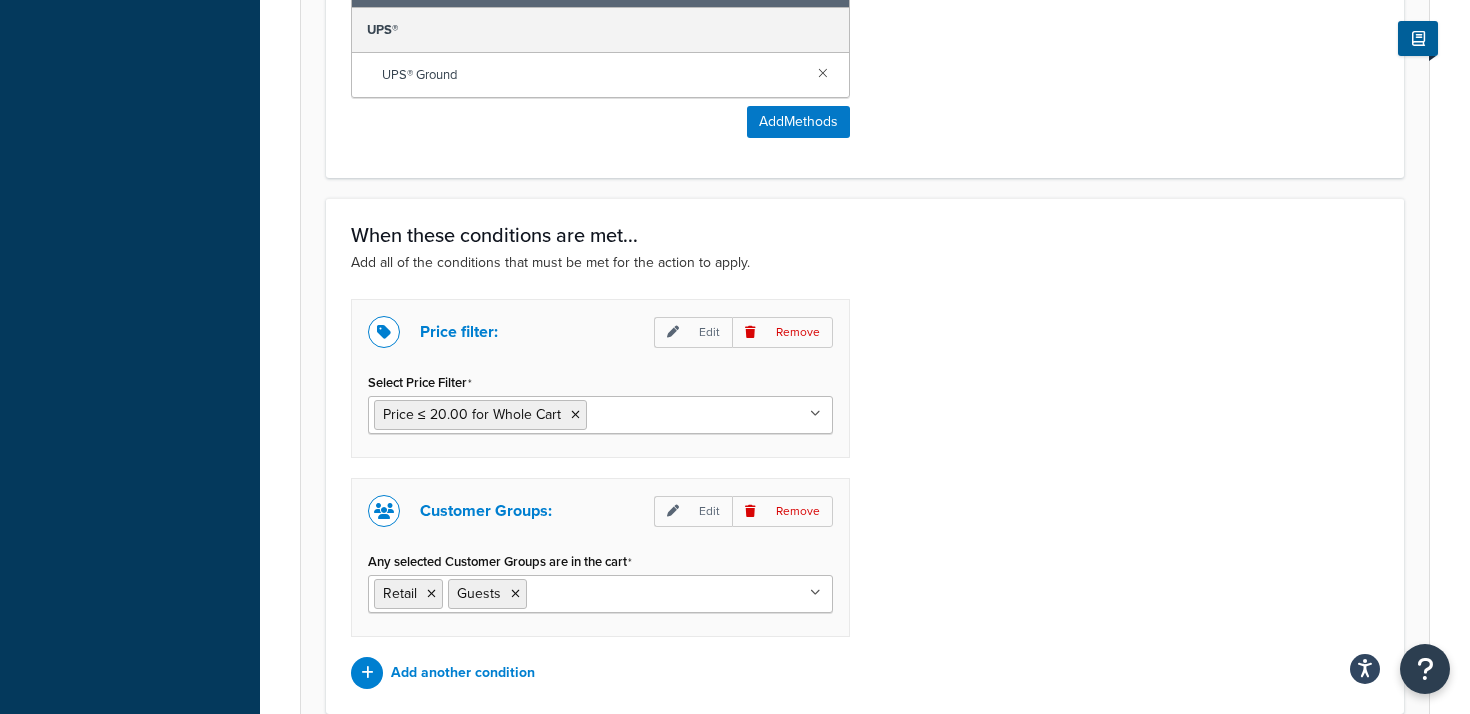 click on "Any selected Customer Groups are in the cart" at bounding box center [620, 593] 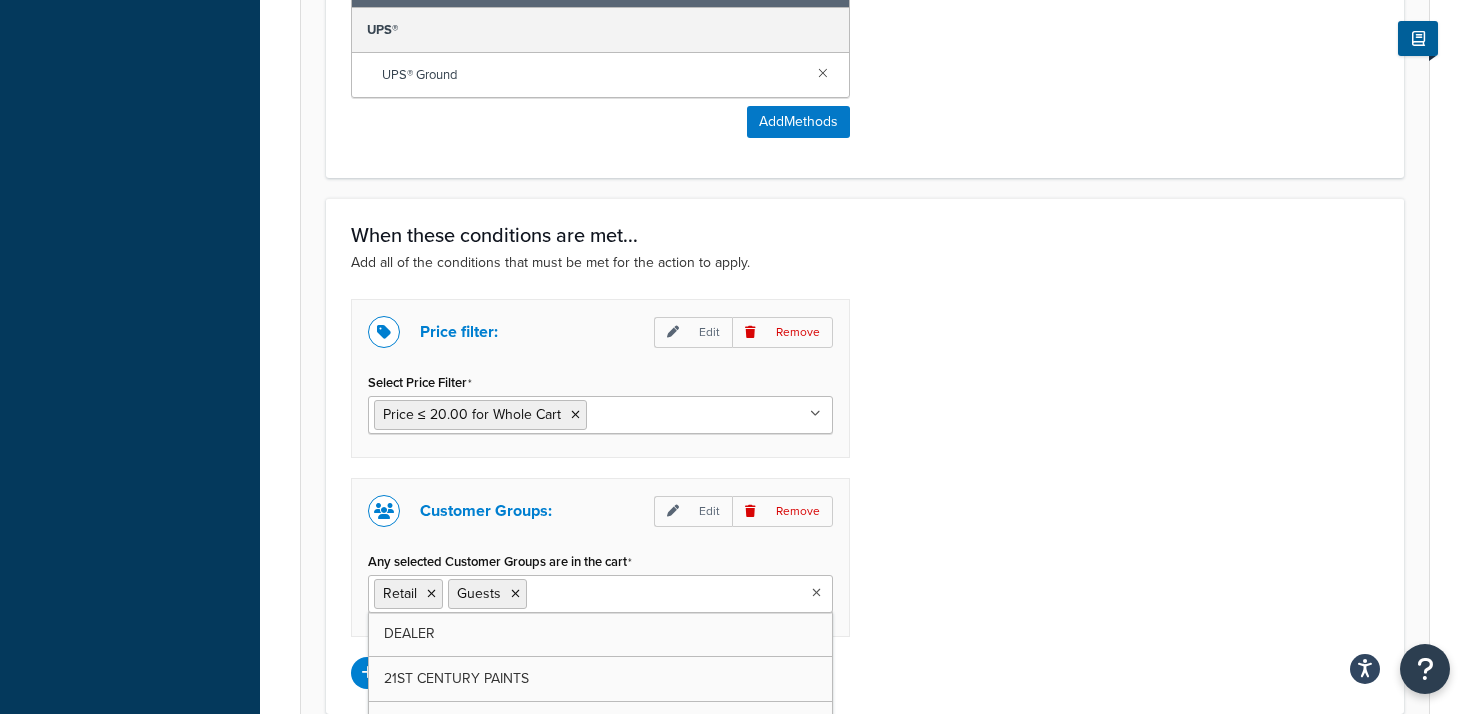 scroll, scrollTop: 1435, scrollLeft: 0, axis: vertical 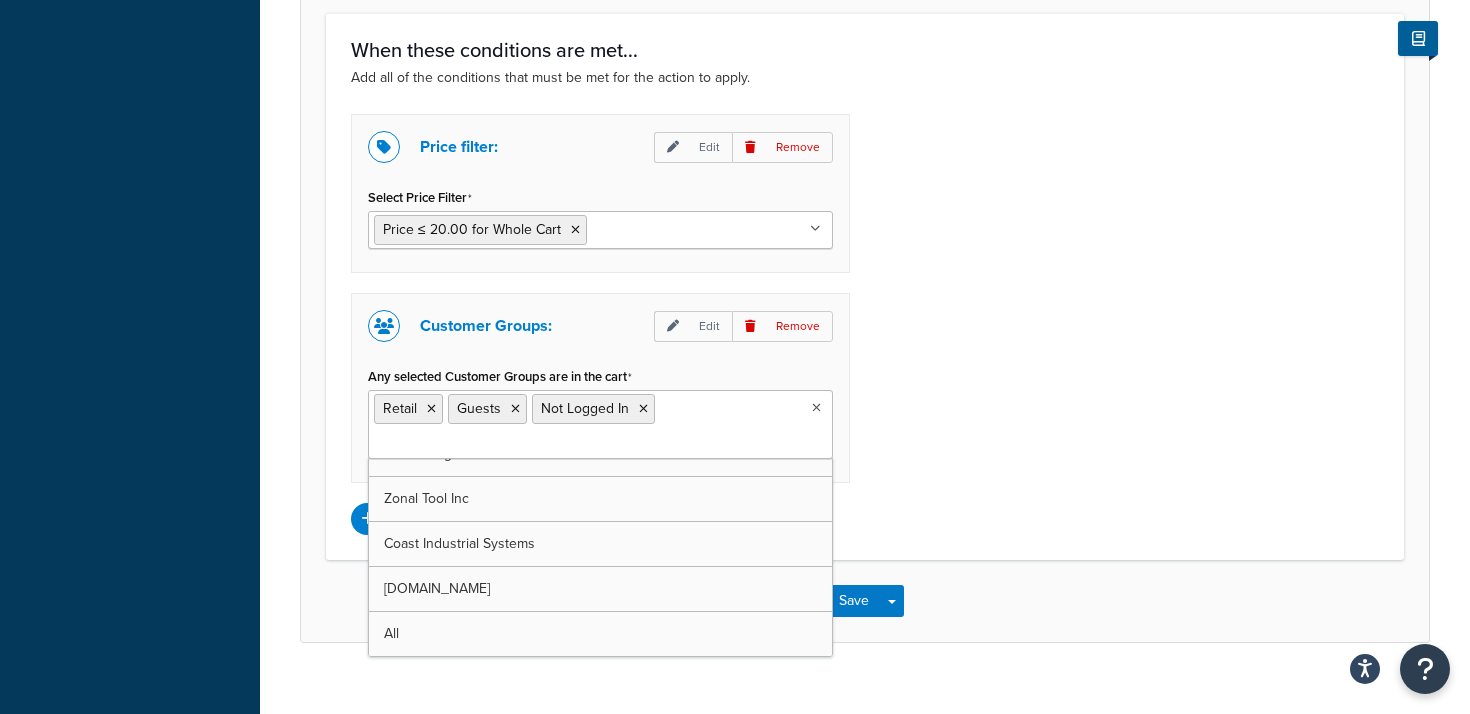 click on "Price filter: Edit Remove Select Price Filter   Price ≤ 20.00 for Whole Cart   Free Shipping over $150 Free Shipping Over $750 Price ≥ 20.00 for Whole Cart Price > 150 for Whole Cart Retail Free Shipping over $20 Retail under 20.00 Customer Groups: Edit Remove Any selected Customer Groups are in the cart   Retail   Guests   Not Logged In   DEALER 21ST CENTURY PAINTS Wholesale Collect Eligible Customers Zonal Tool Inc Coast Industrial Systems SprayEquipmentParts.com All Add another condition" at bounding box center [865, 324] 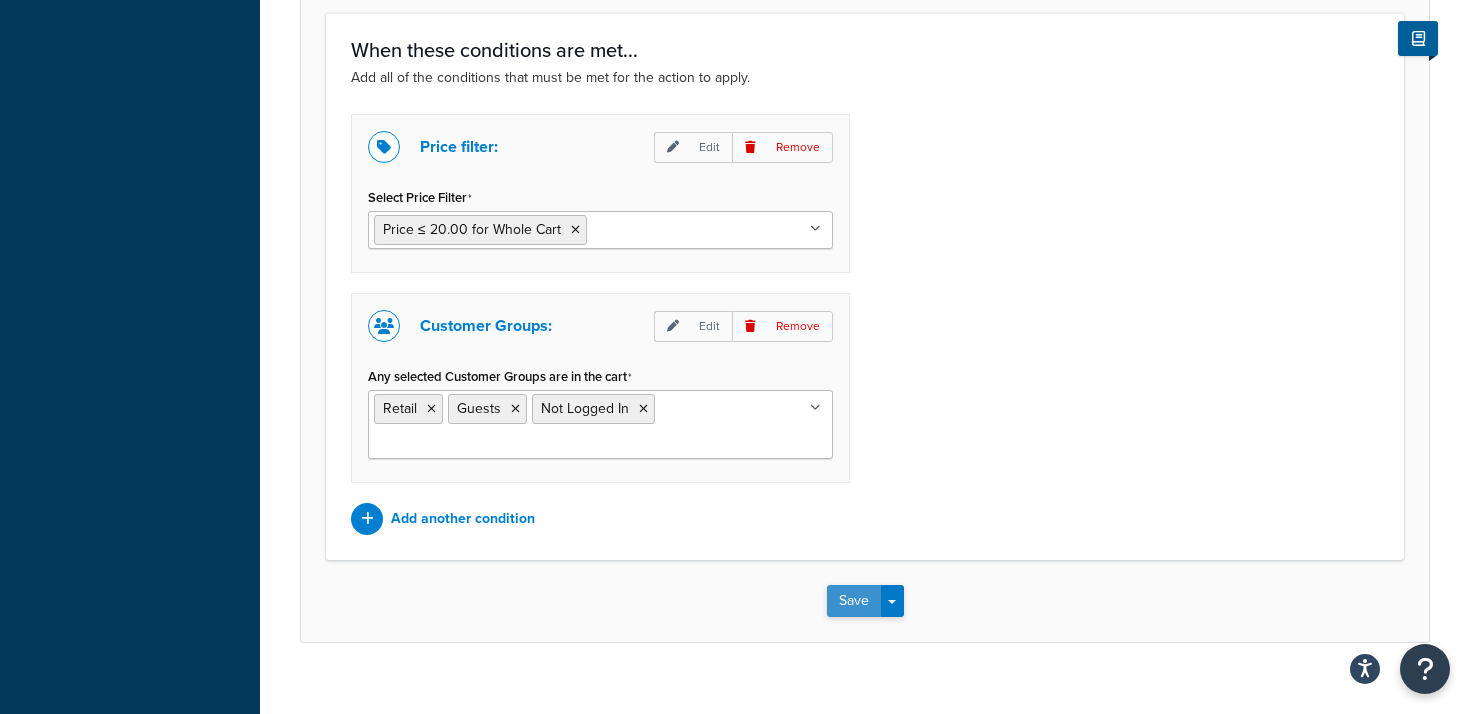 click on "Save" at bounding box center [854, 601] 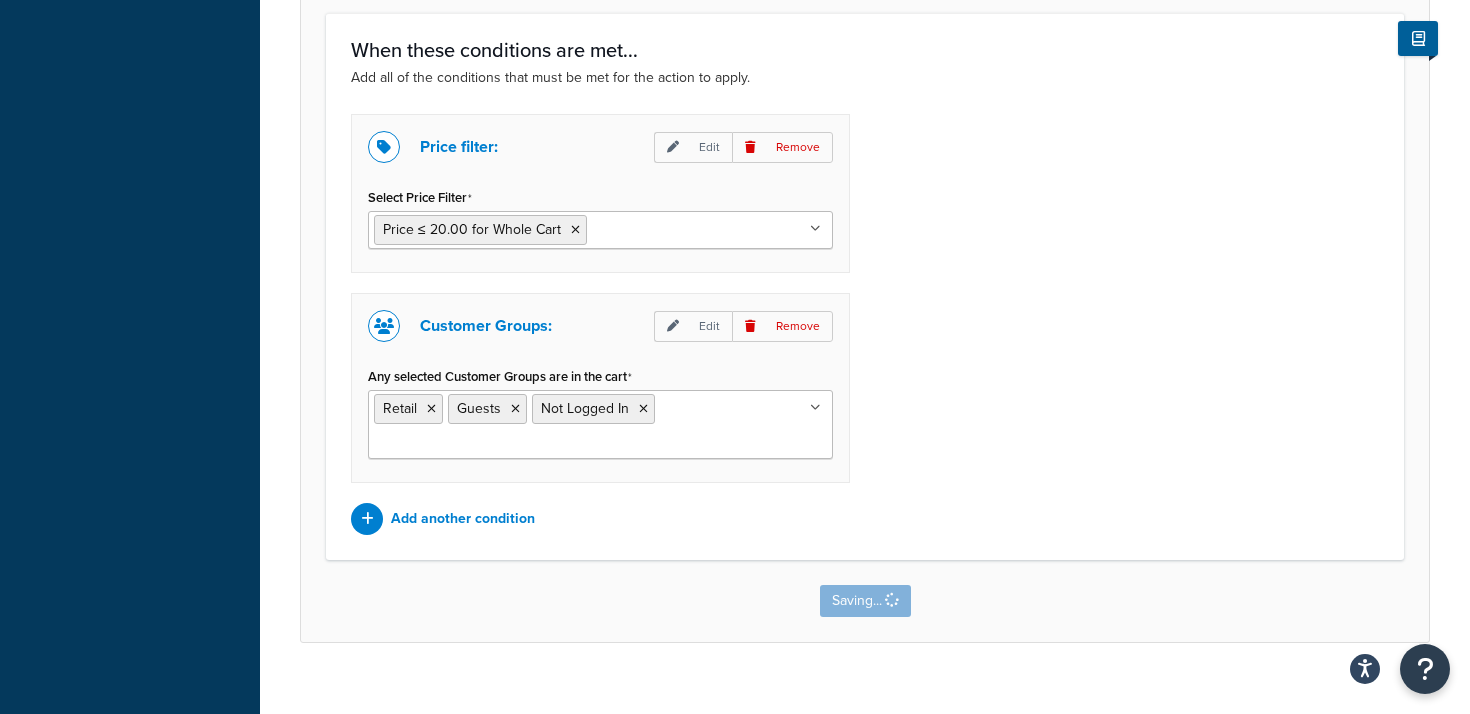 scroll, scrollTop: 0, scrollLeft: 0, axis: both 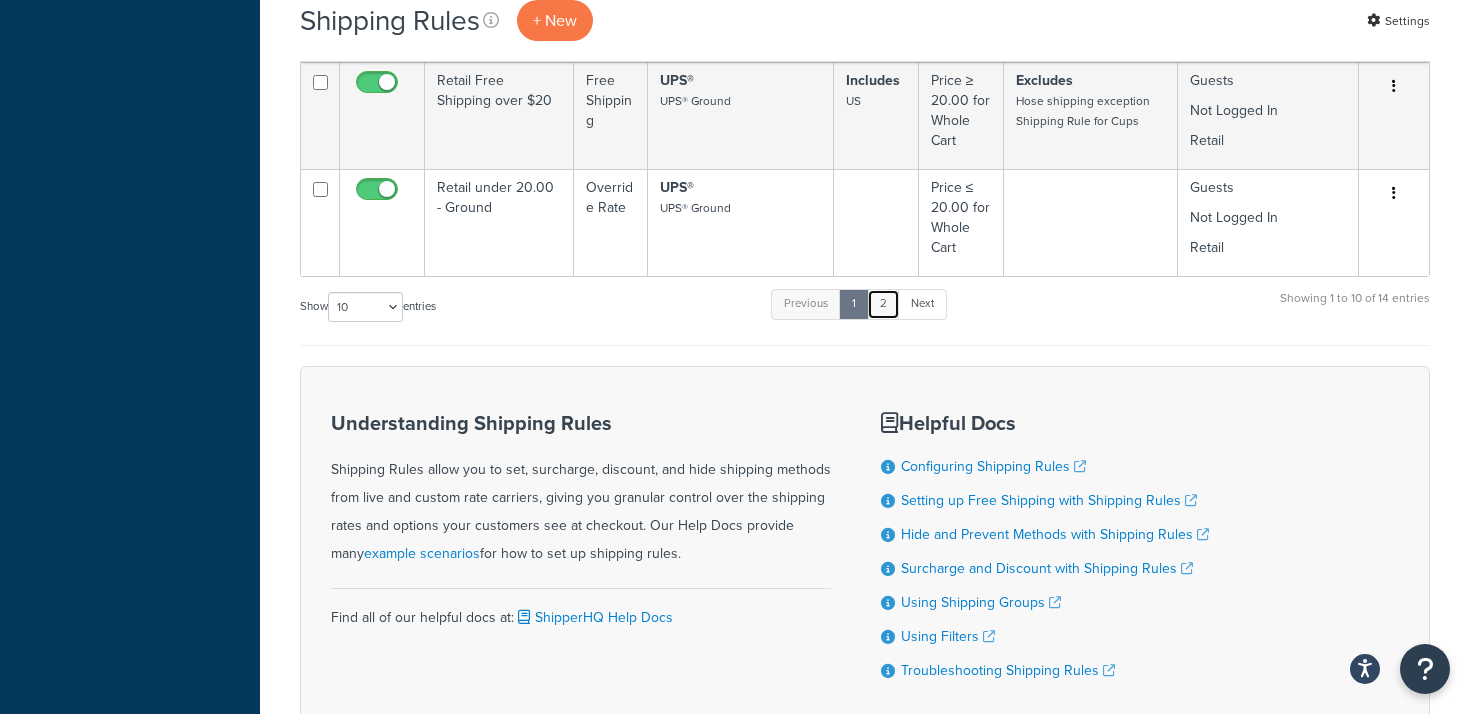 click on "2" at bounding box center (883, 304) 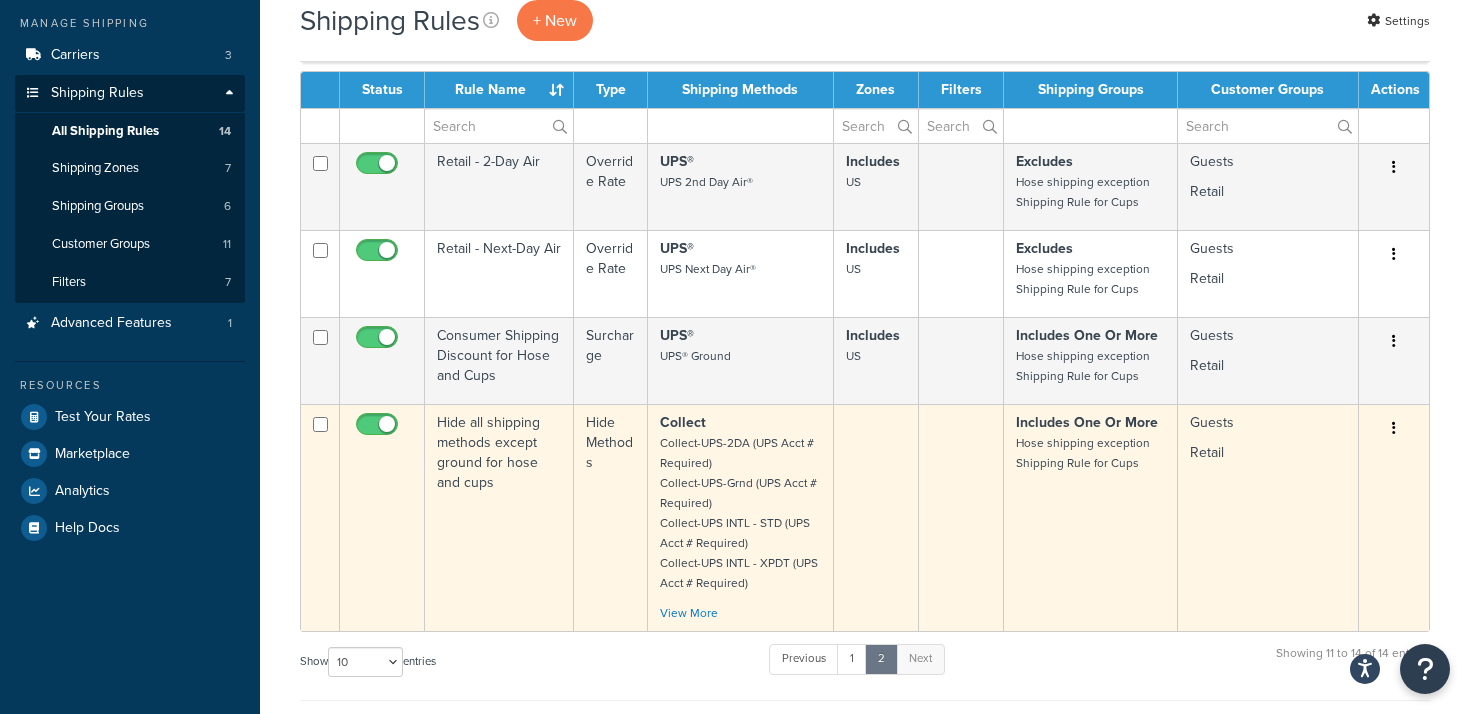 scroll, scrollTop: 213, scrollLeft: 0, axis: vertical 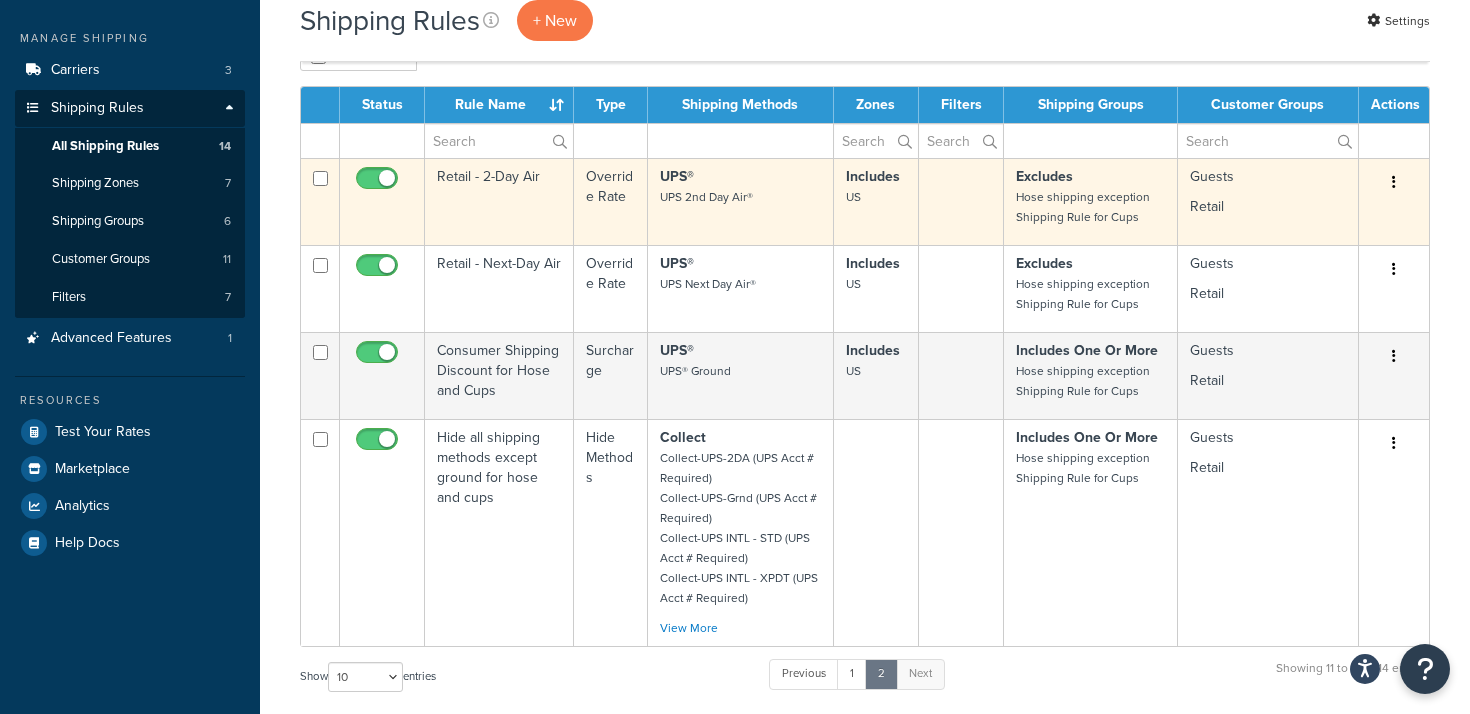 click at bounding box center (1394, 183) 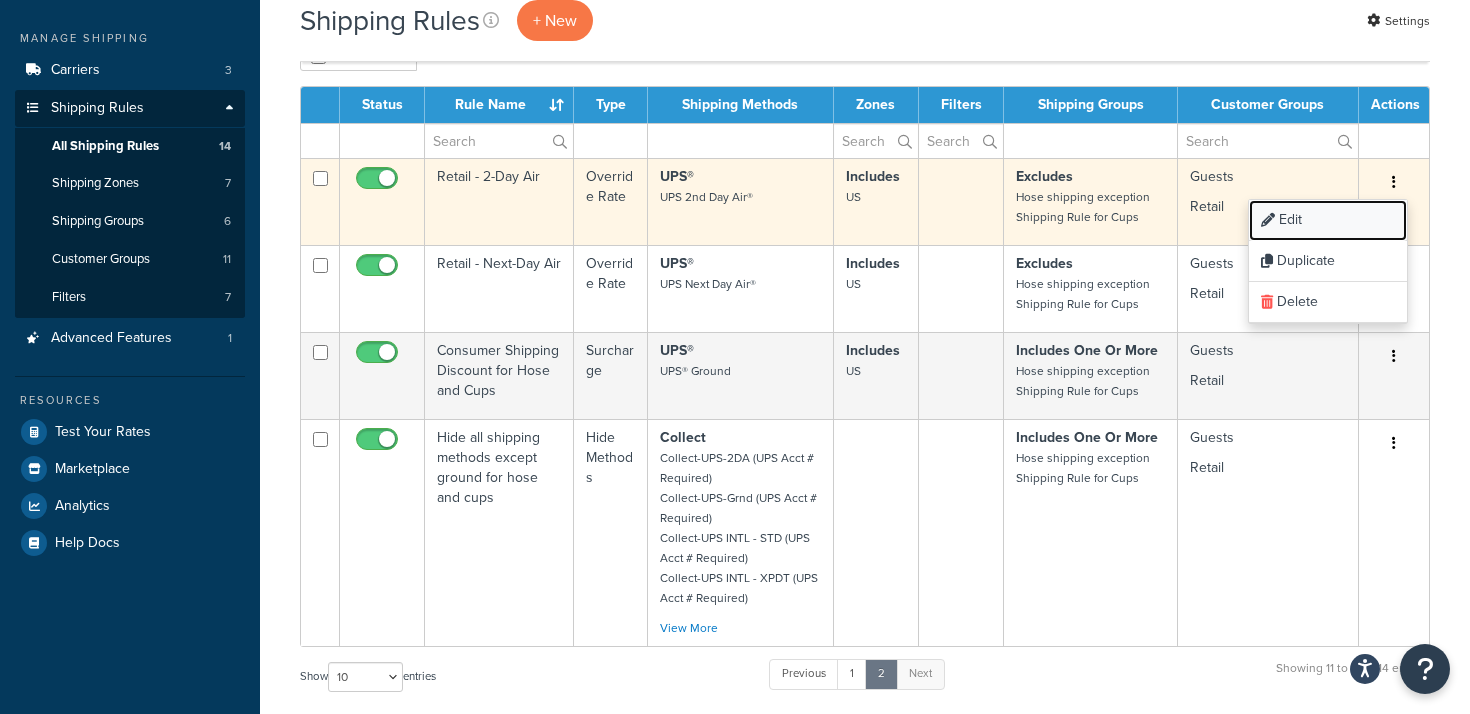 click on "Edit" at bounding box center [1328, 220] 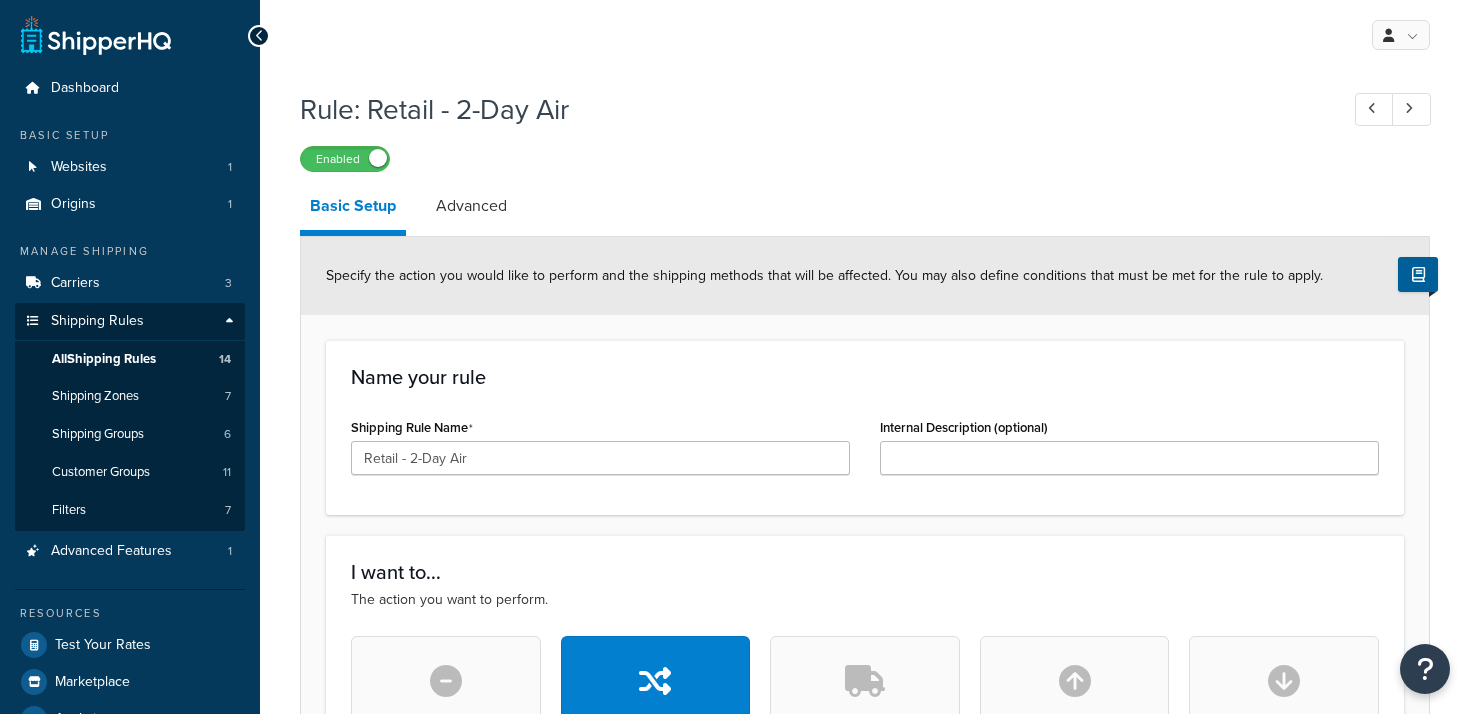 scroll, scrollTop: 0, scrollLeft: 0, axis: both 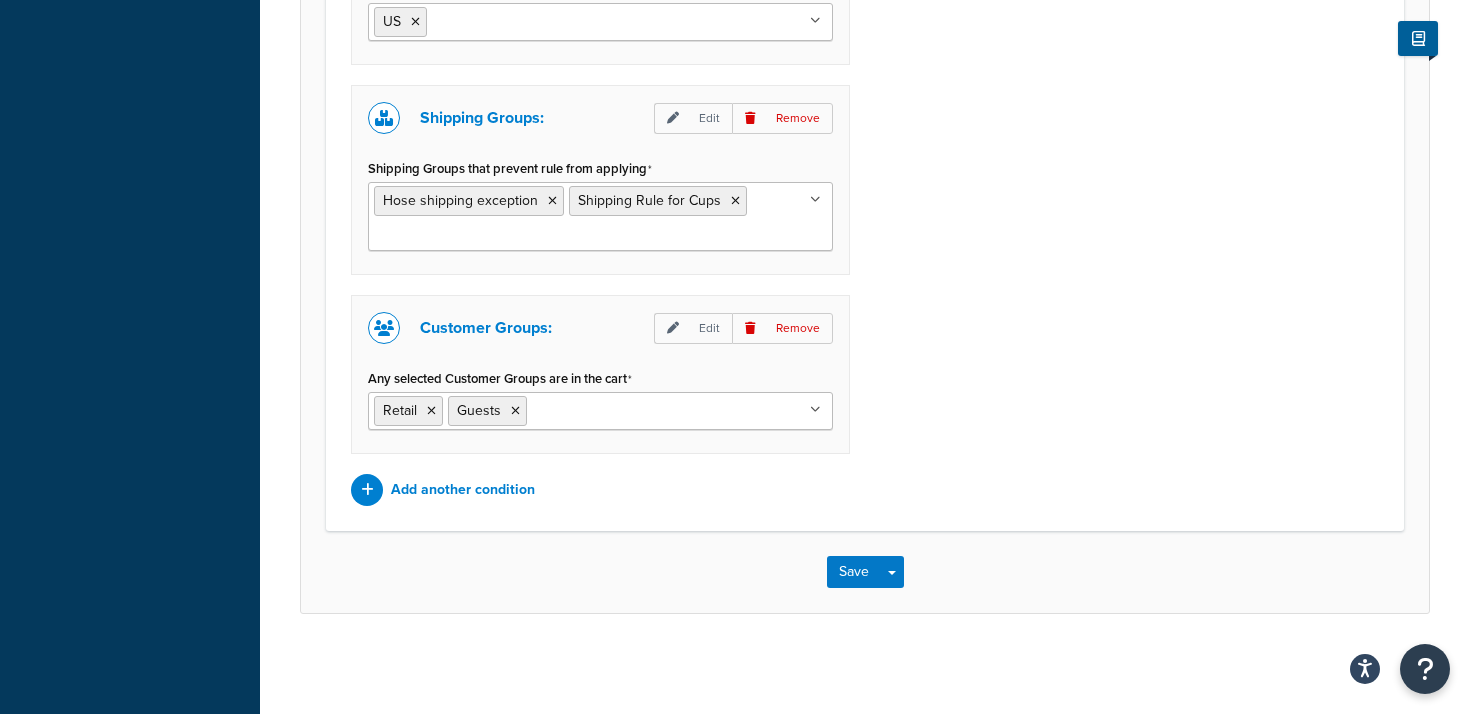 click on "Retail   Guests" at bounding box center (600, 411) 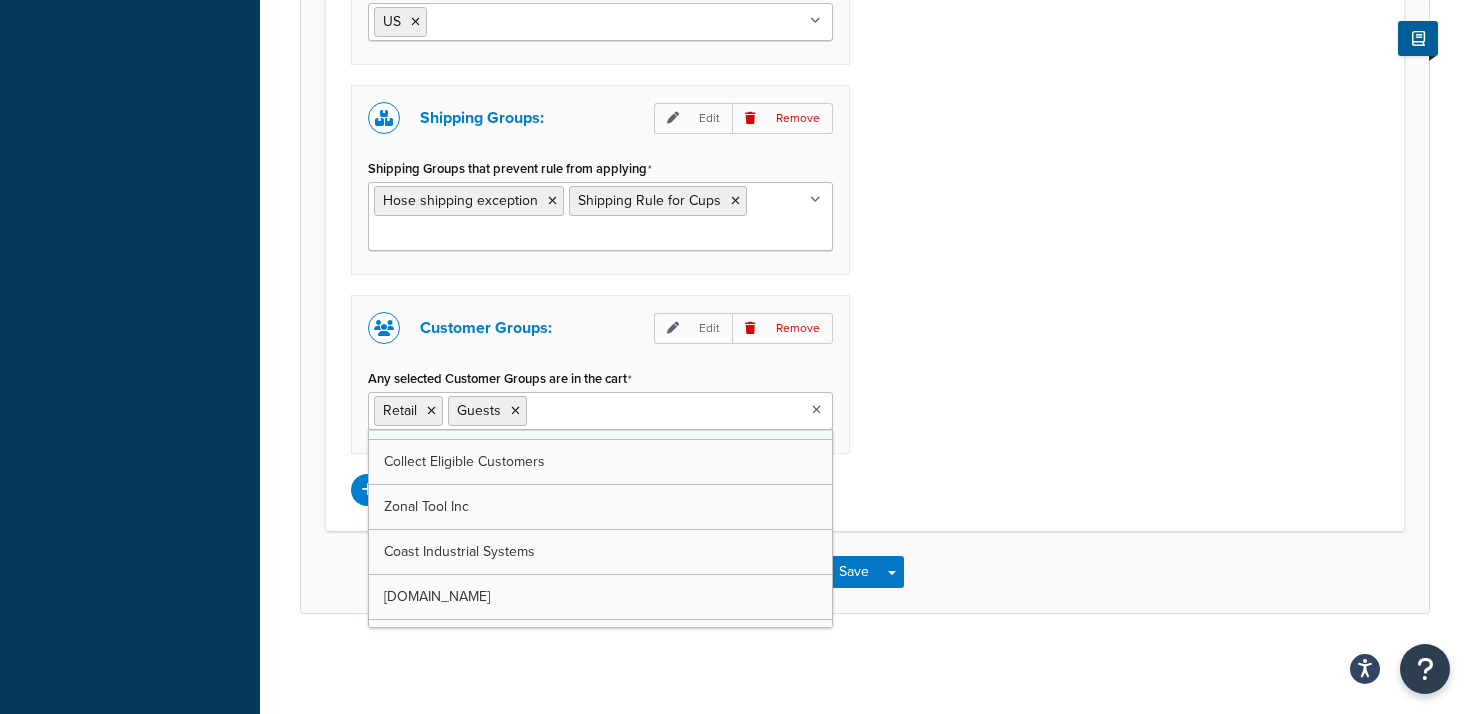 scroll, scrollTop: 206, scrollLeft: 0, axis: vertical 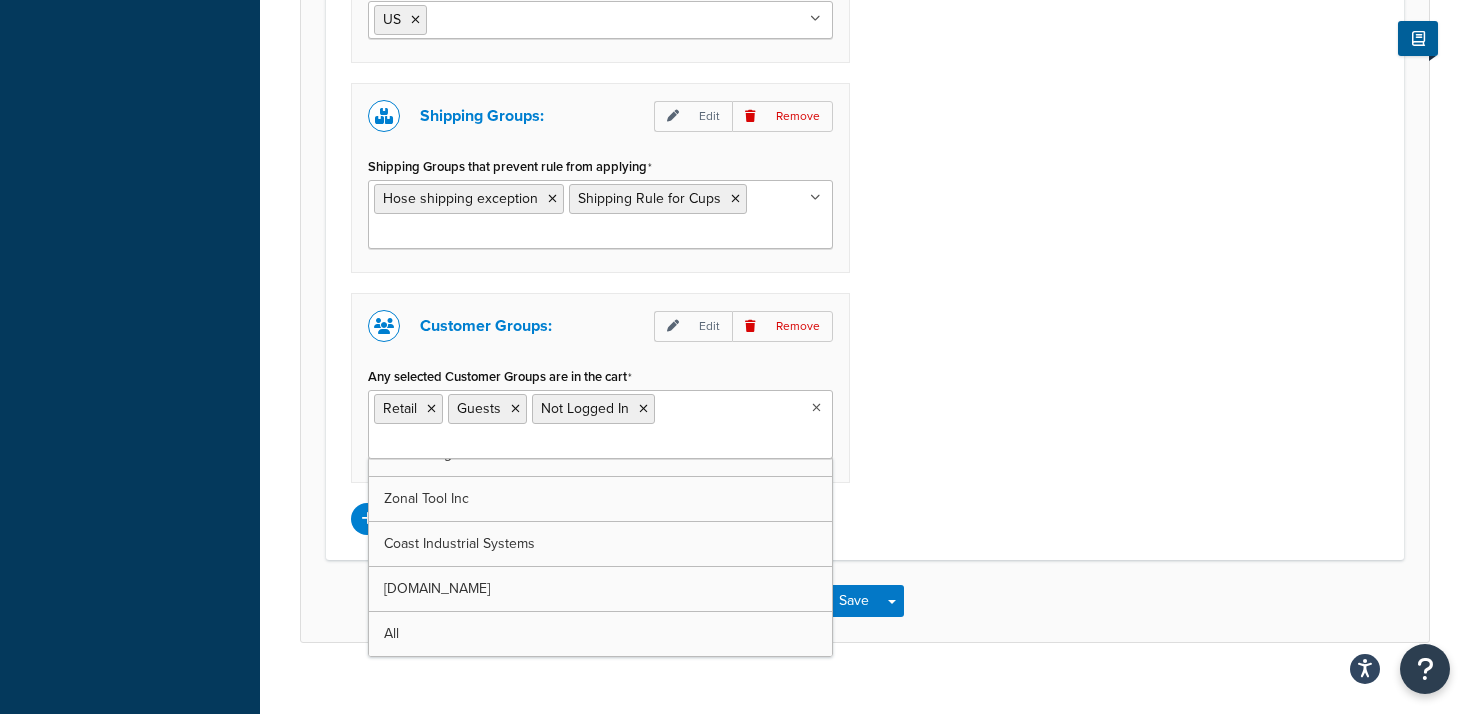 click on "Shipping Zones: Edit Remove Shipping Zones Include   US   International Zip codes not eligible for 2DA free shipping Pump Restriction US 48 US APO US POBox Shipping Groups: Edit Remove Shipping Groups that prevent rule from applying   Hose shipping exception   Shipping Rule for Cups   Large Medium Small All Products not assigned to a Shipping Group Customer Groups: Edit Remove Any selected Customer Groups are in the cart   Retail   Guests   Not Logged In   DEALER 21ST CENTURY PAINTS Wholesale Collect Eligible Customers Zonal Tool Inc Coast Industrial Systems SprayEquipmentParts.com All Add another condition" at bounding box center (865, 219) 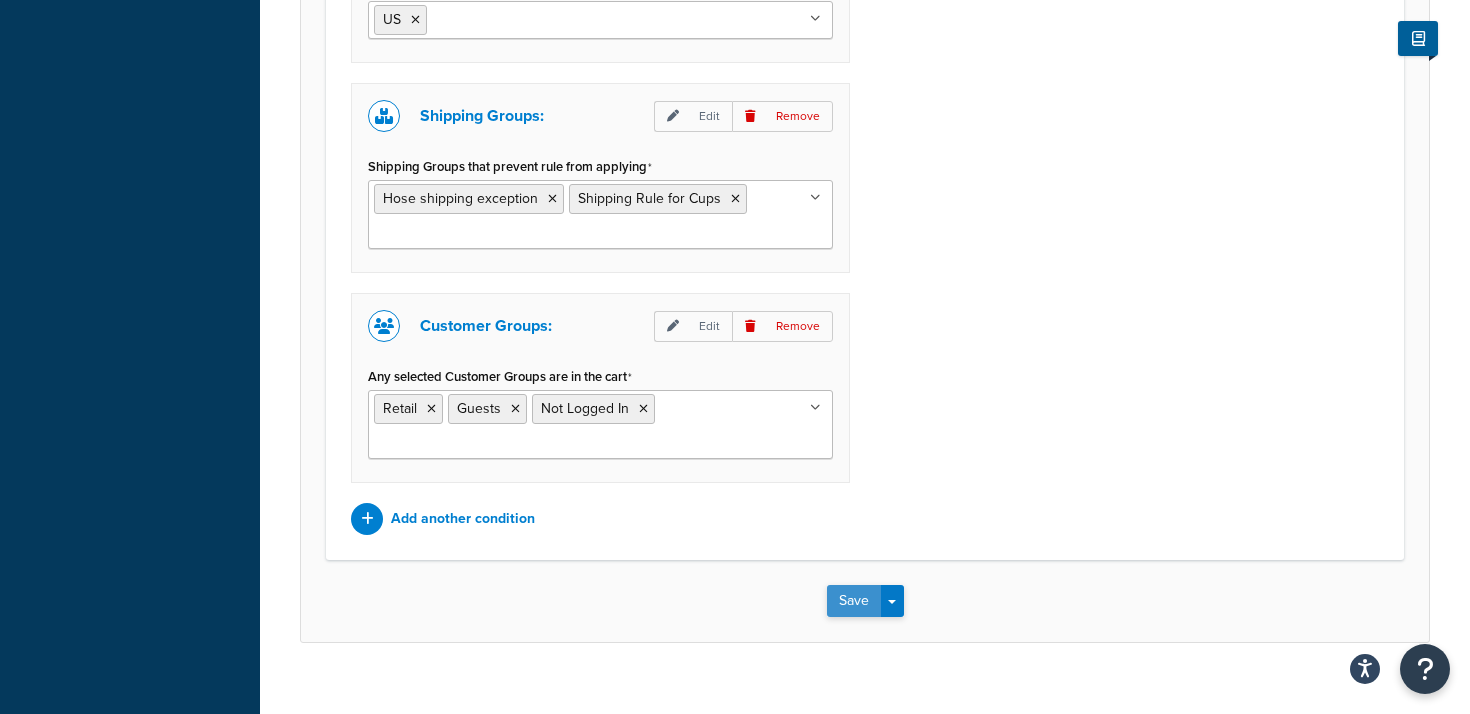 click on "Save" at bounding box center [854, 601] 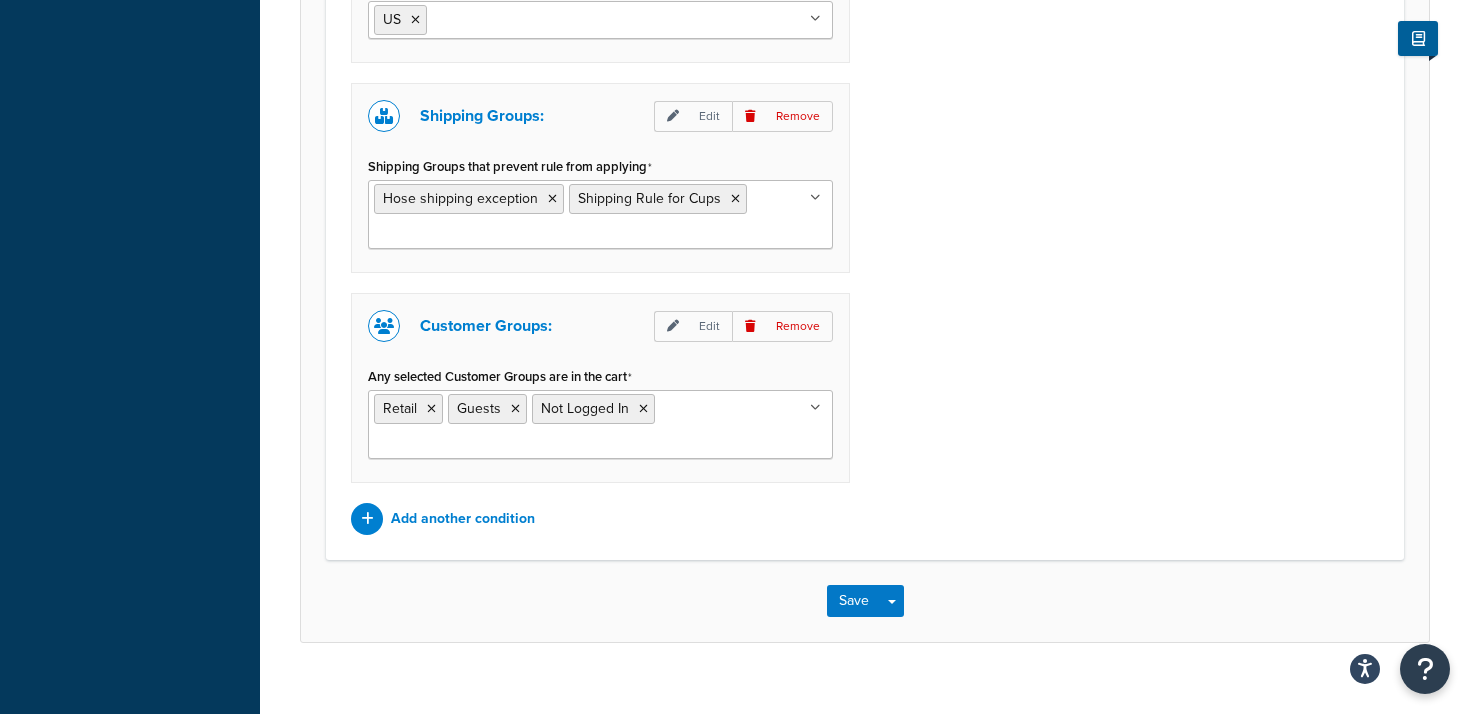 scroll, scrollTop: 0, scrollLeft: 0, axis: both 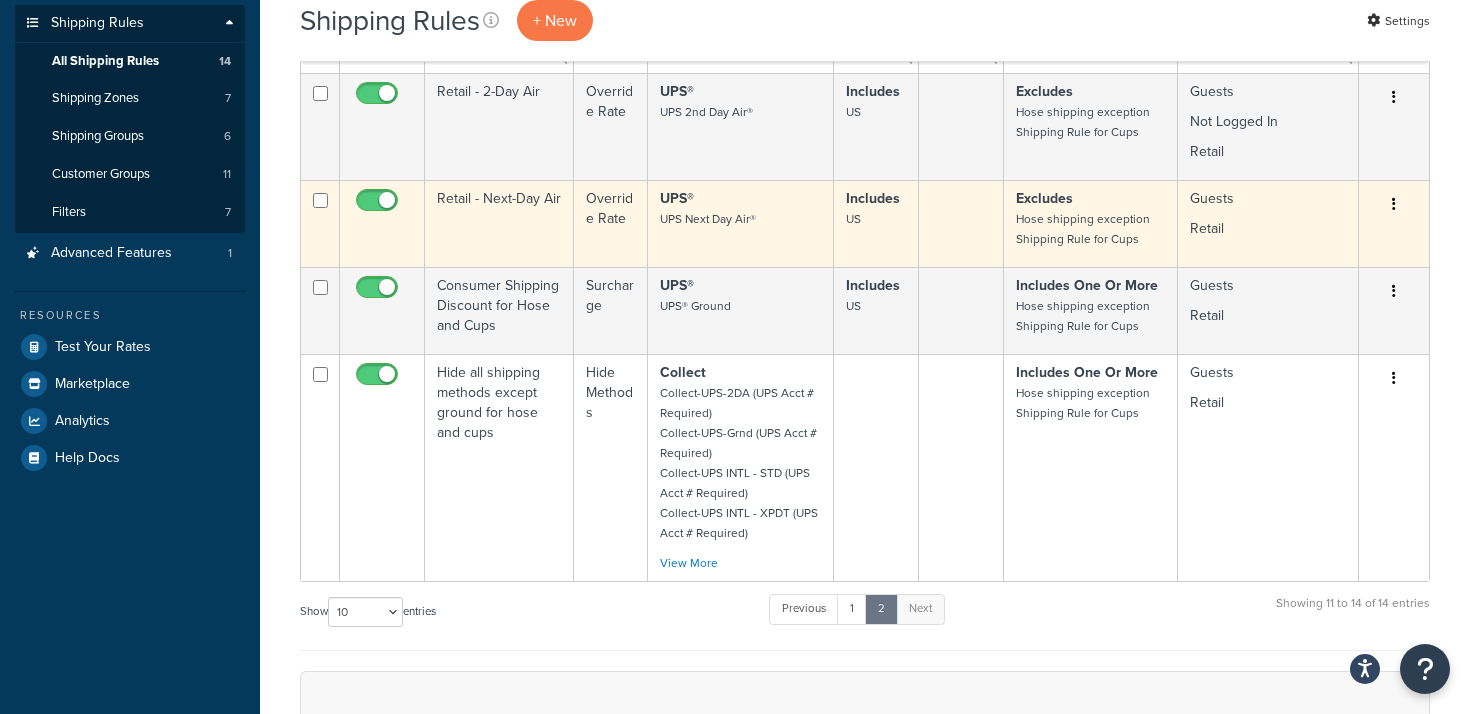 click at bounding box center [1394, 205] 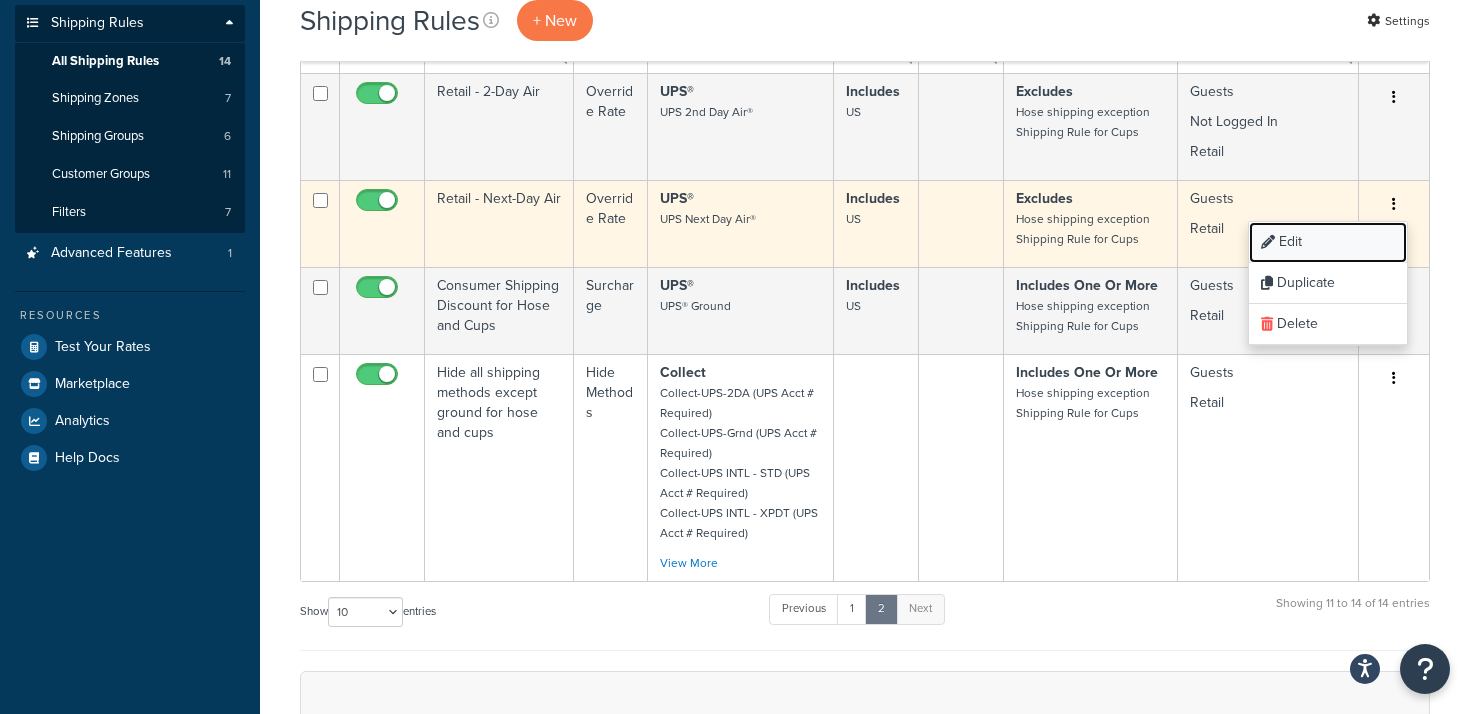 click on "Edit" at bounding box center (1328, 242) 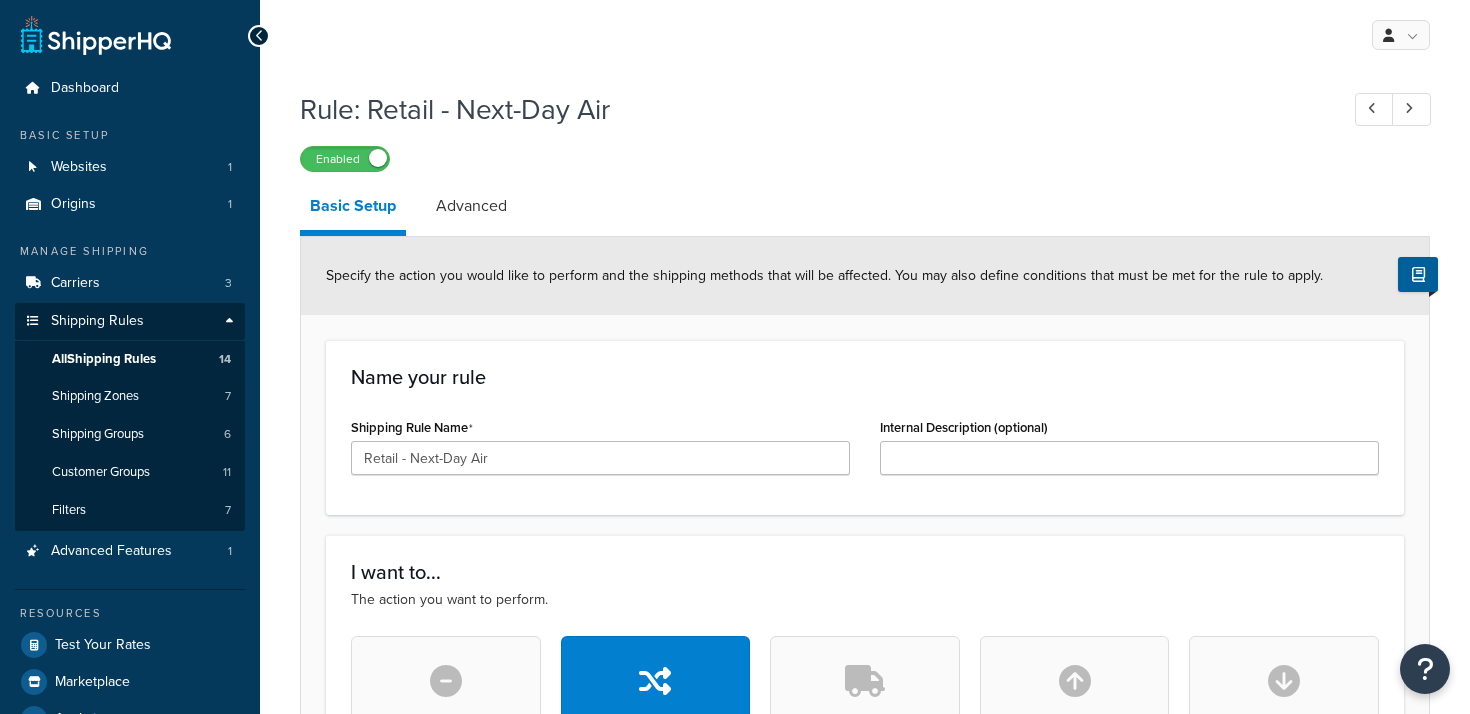 scroll, scrollTop: 0, scrollLeft: 0, axis: both 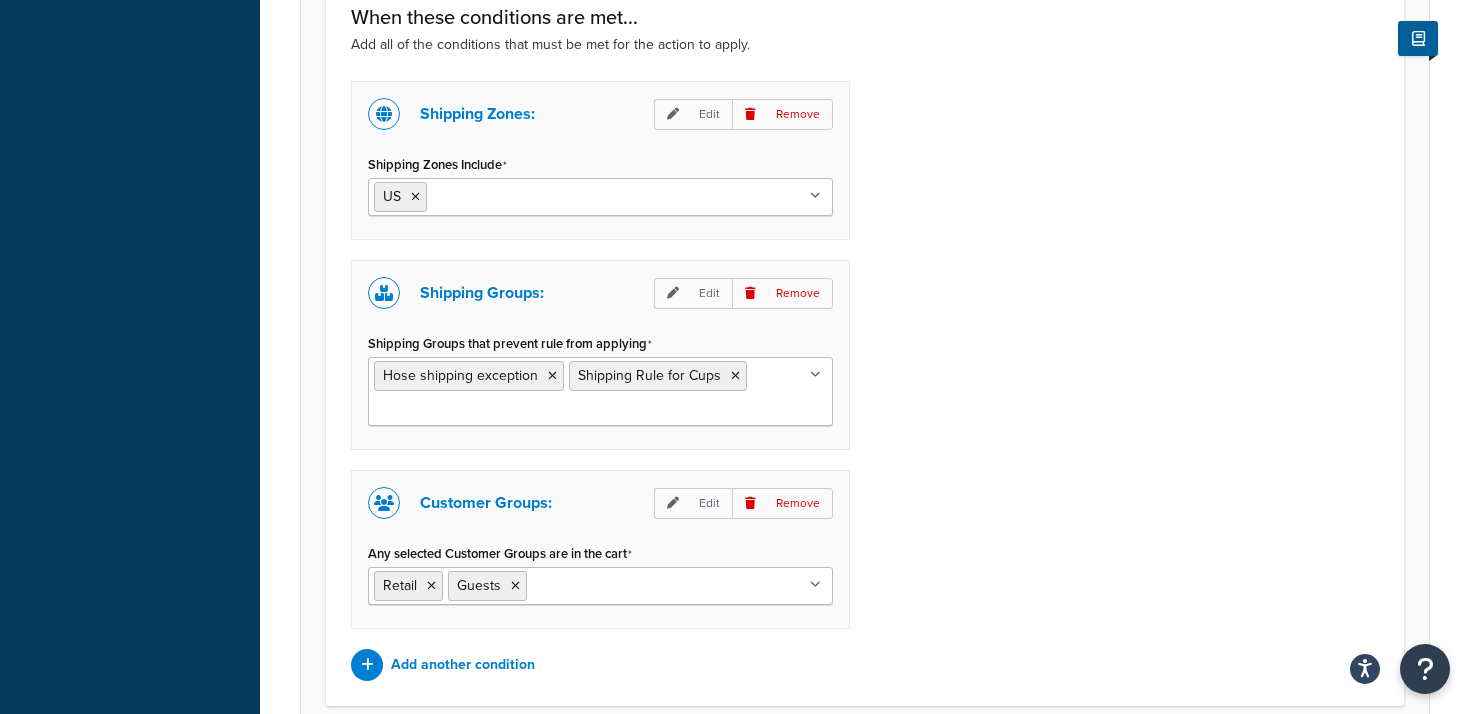 click on "Any selected Customer Groups are in the cart" at bounding box center [620, 585] 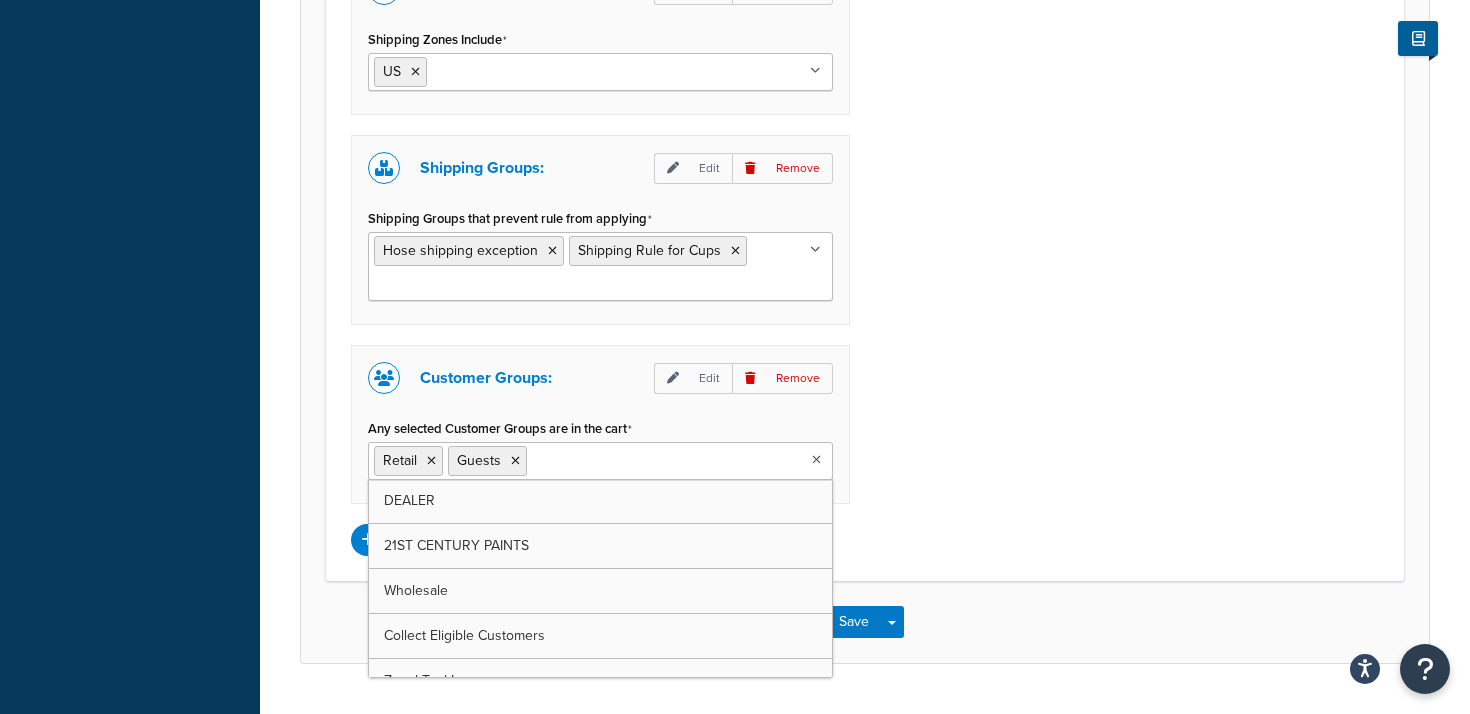 scroll, scrollTop: 1623, scrollLeft: 0, axis: vertical 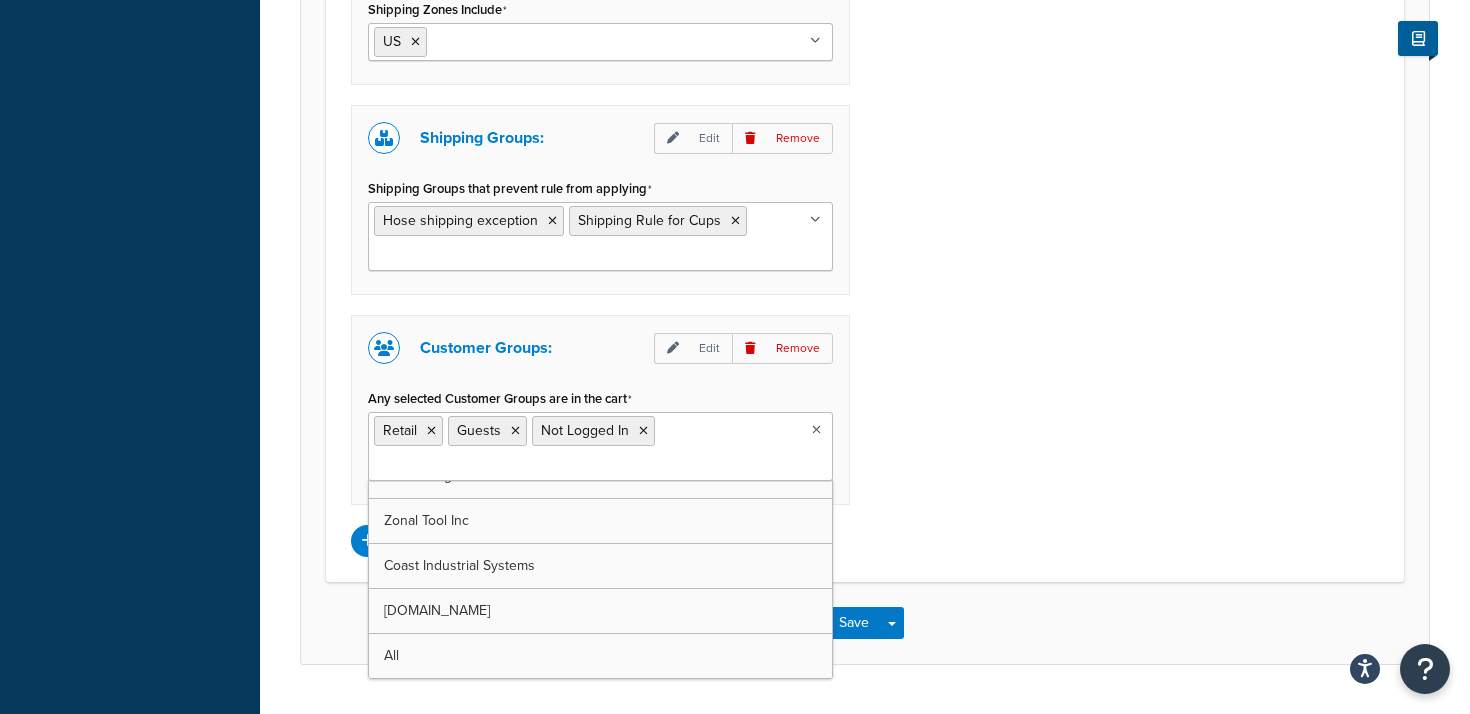 click on "Shipping Zones: Edit Remove Shipping Zones Include   US   International Zip codes not eligible for 2DA free shipping Pump Restriction US 48 US APO US POBox Shipping Groups: Edit Remove Shipping Groups that prevent rule from applying   Hose shipping exception   Shipping Rule for Cups   Large Medium Small All Products not assigned to a Shipping Group Customer Groups: Edit Remove Any selected Customer Groups are in the cart   Retail   Guests   Not Logged In   DEALER 21ST CENTURY PAINTS Wholesale Collect Eligible Customers Zonal Tool Inc Coast Industrial Systems SprayEquipmentParts.com All Add another condition" at bounding box center (865, 241) 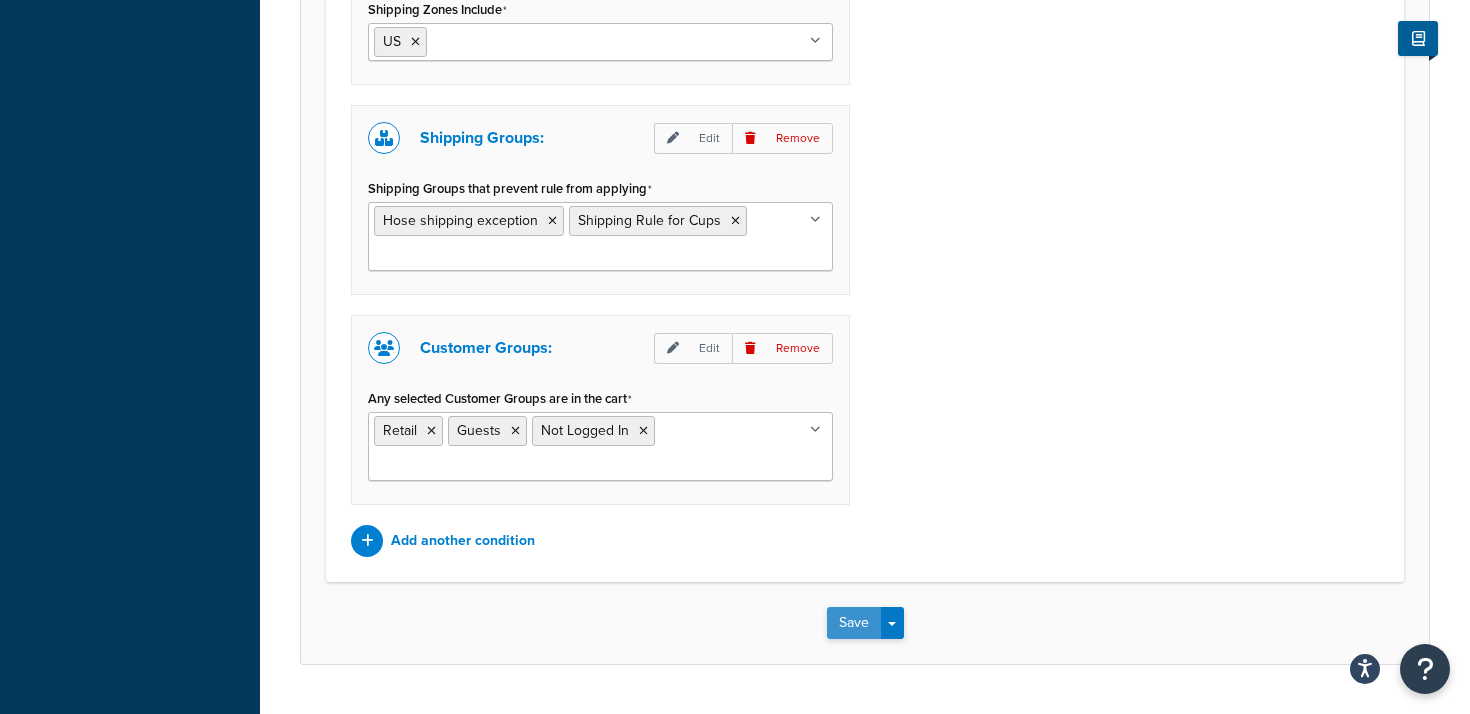 click on "Save" at bounding box center [854, 623] 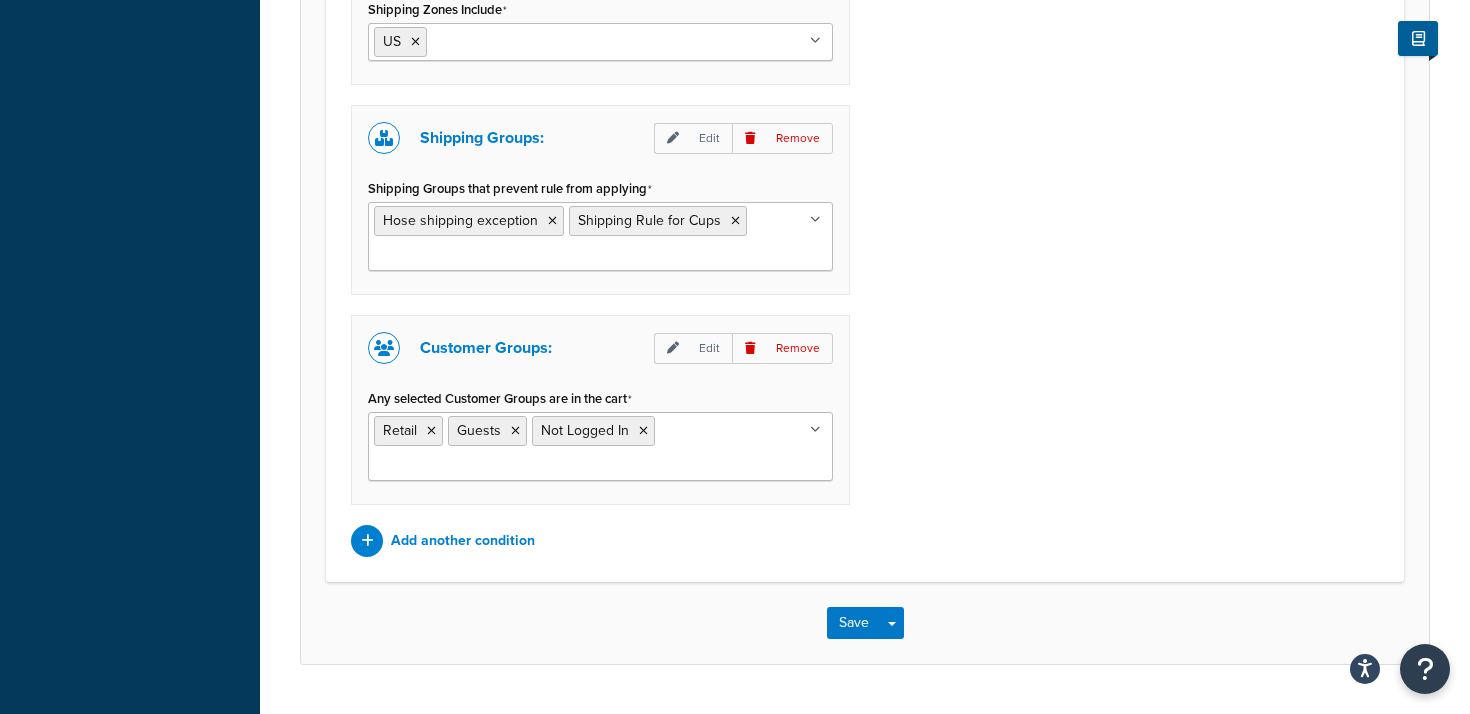 scroll, scrollTop: 0, scrollLeft: 0, axis: both 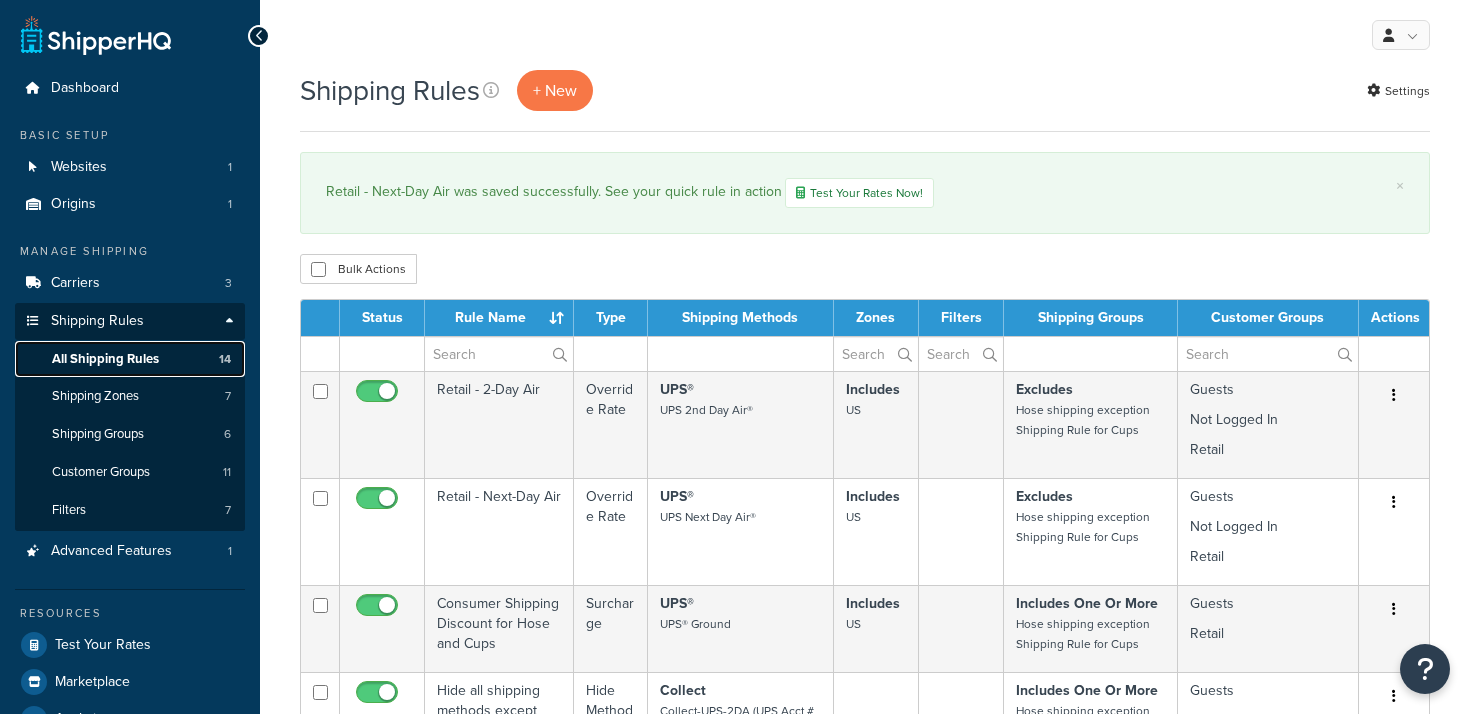 click on "All Shipping Rules
14" at bounding box center (130, 359) 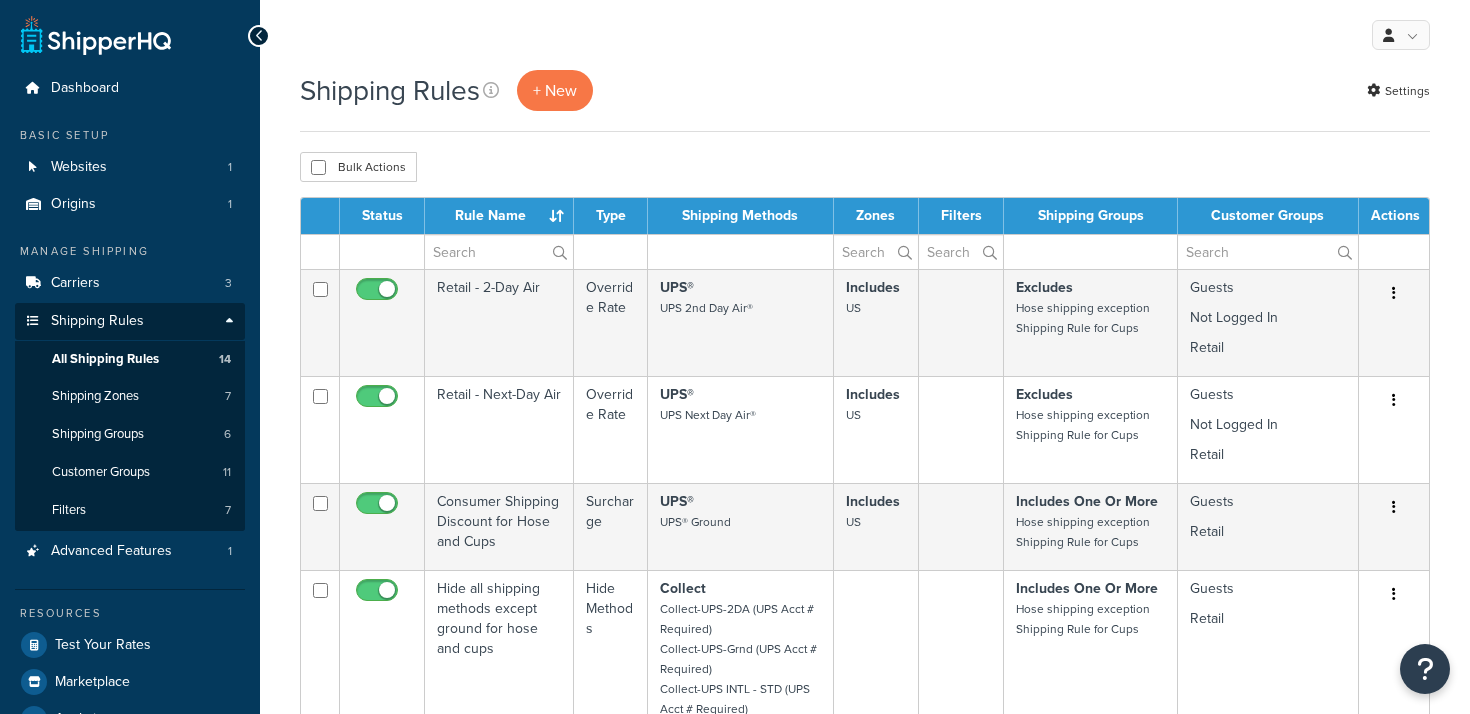 scroll, scrollTop: 0, scrollLeft: 0, axis: both 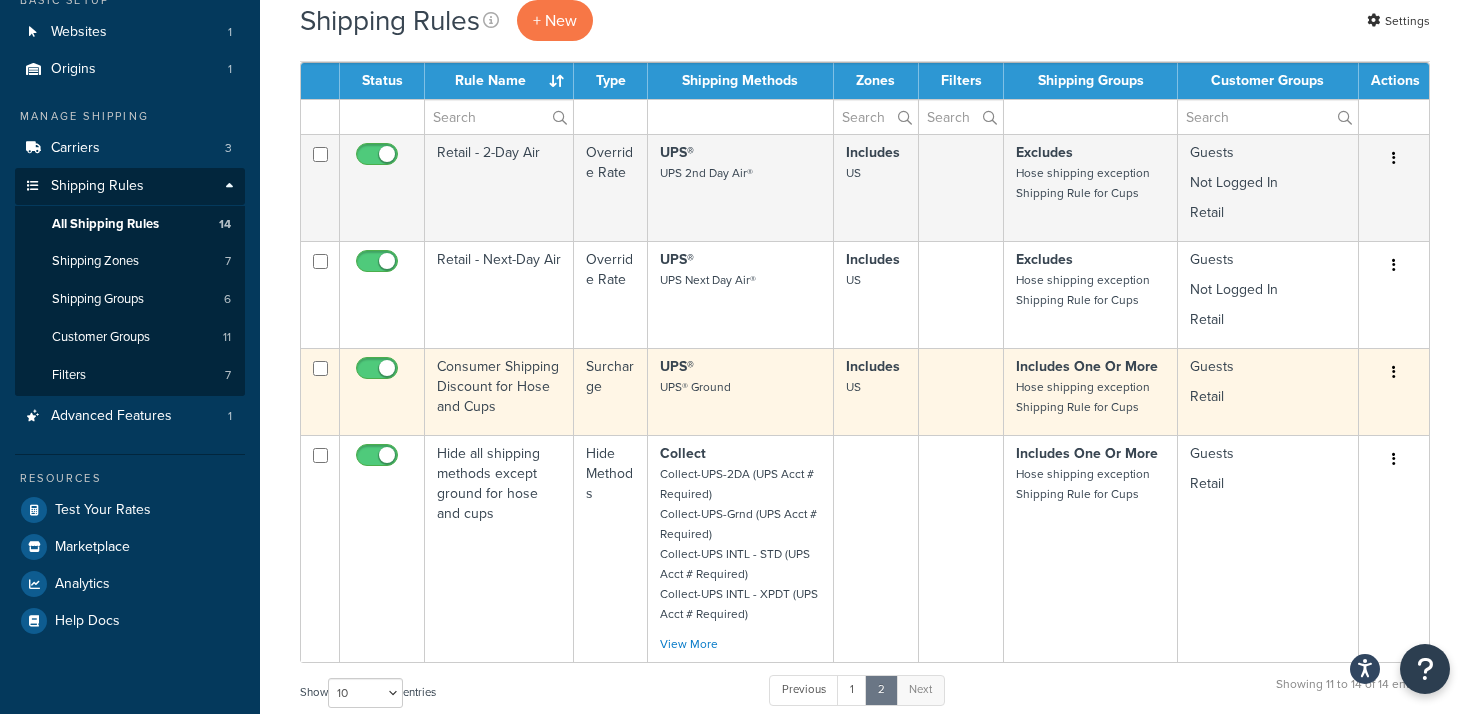 click at bounding box center [1394, 372] 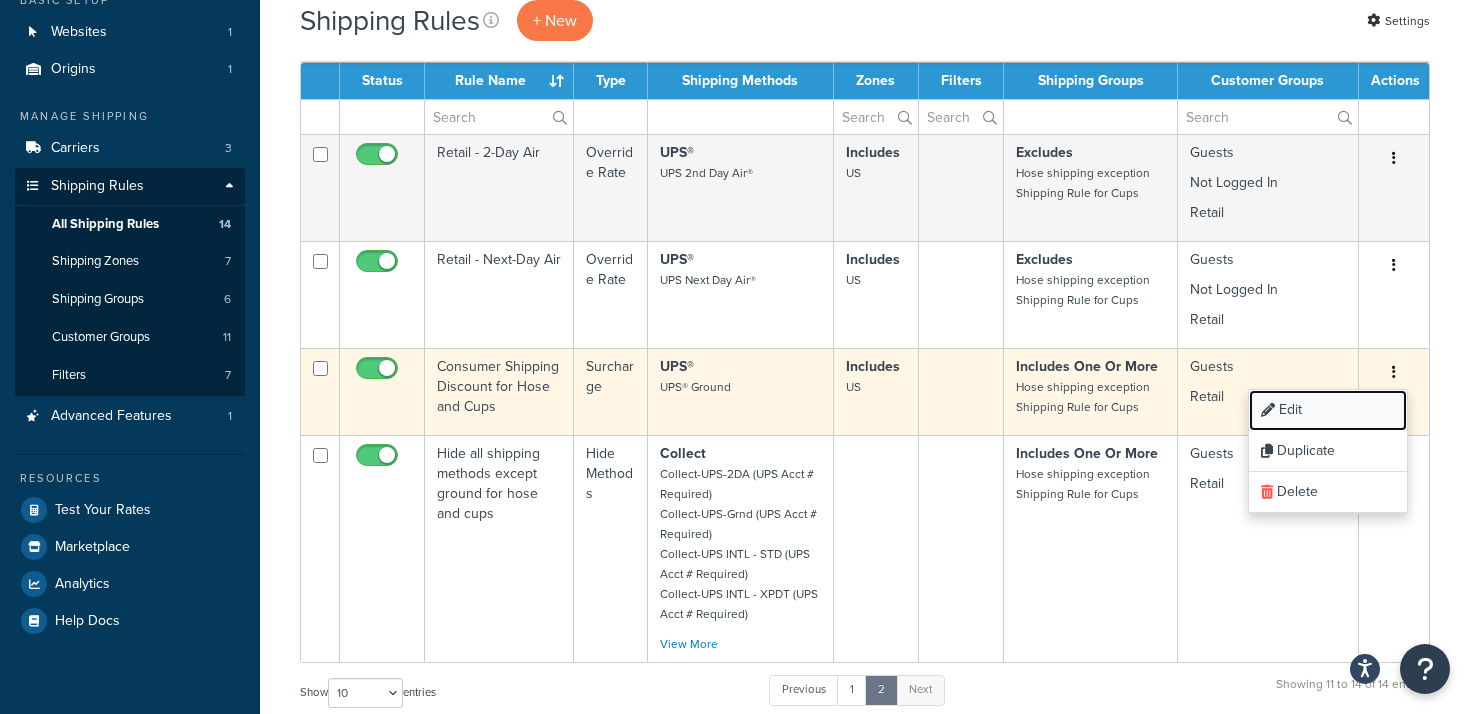 click on "Edit" at bounding box center (1328, 410) 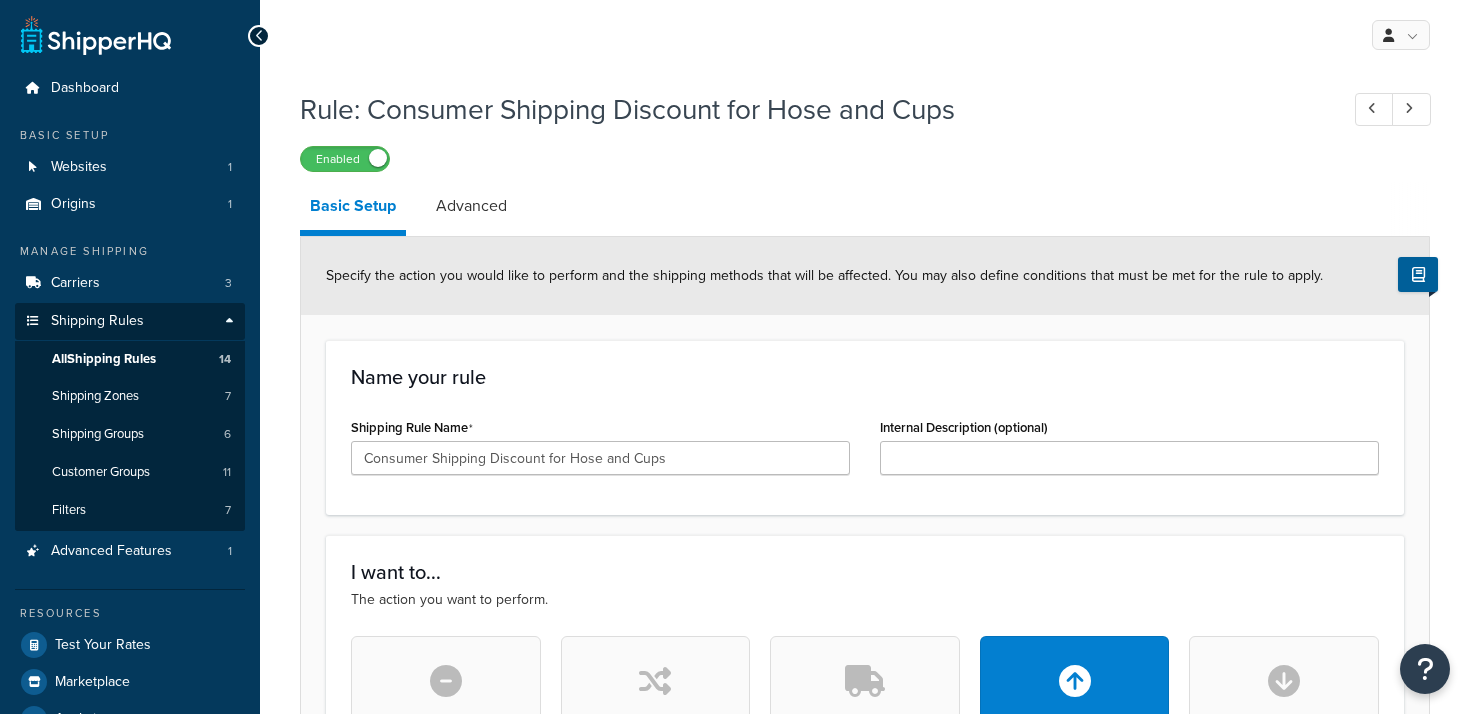 scroll, scrollTop: 0, scrollLeft: 0, axis: both 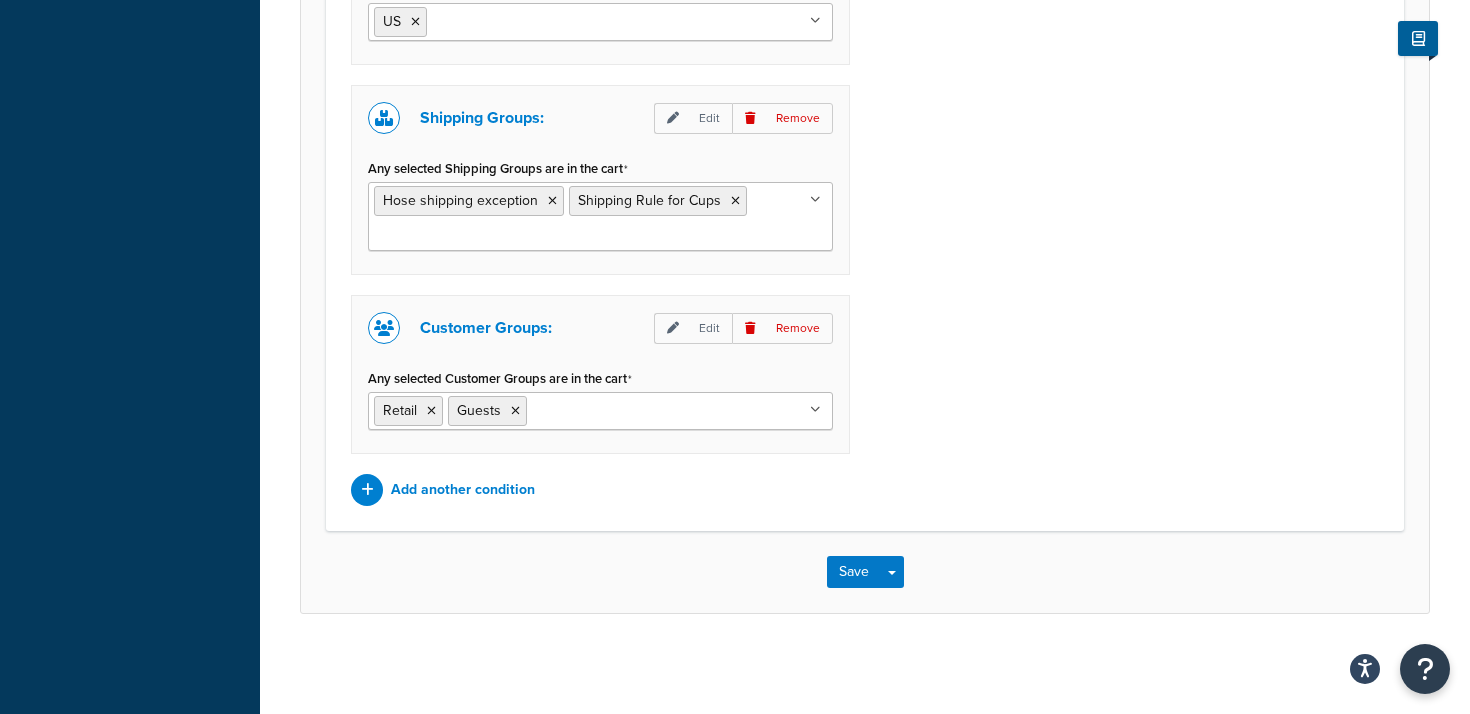 click on "Any selected Customer Groups are in the cart" at bounding box center (620, 410) 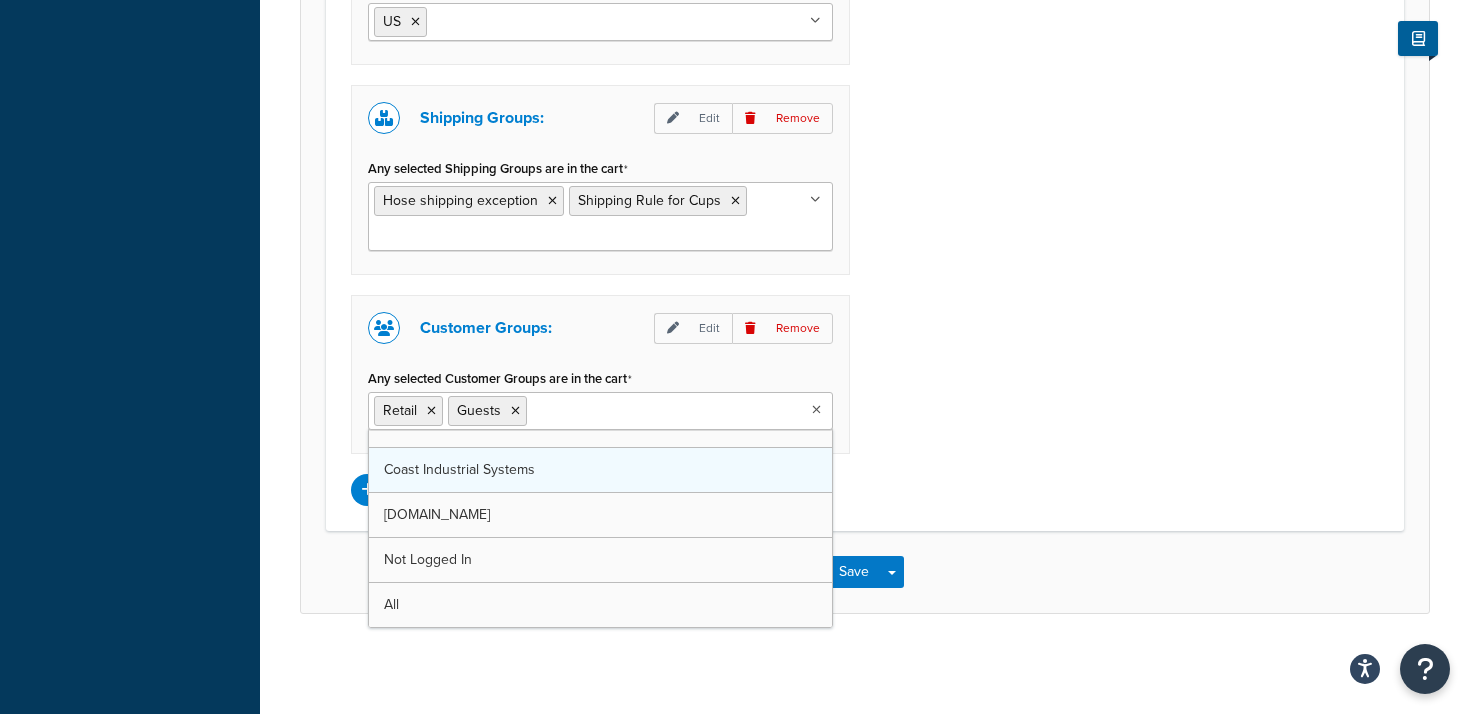 scroll, scrollTop: 161, scrollLeft: 0, axis: vertical 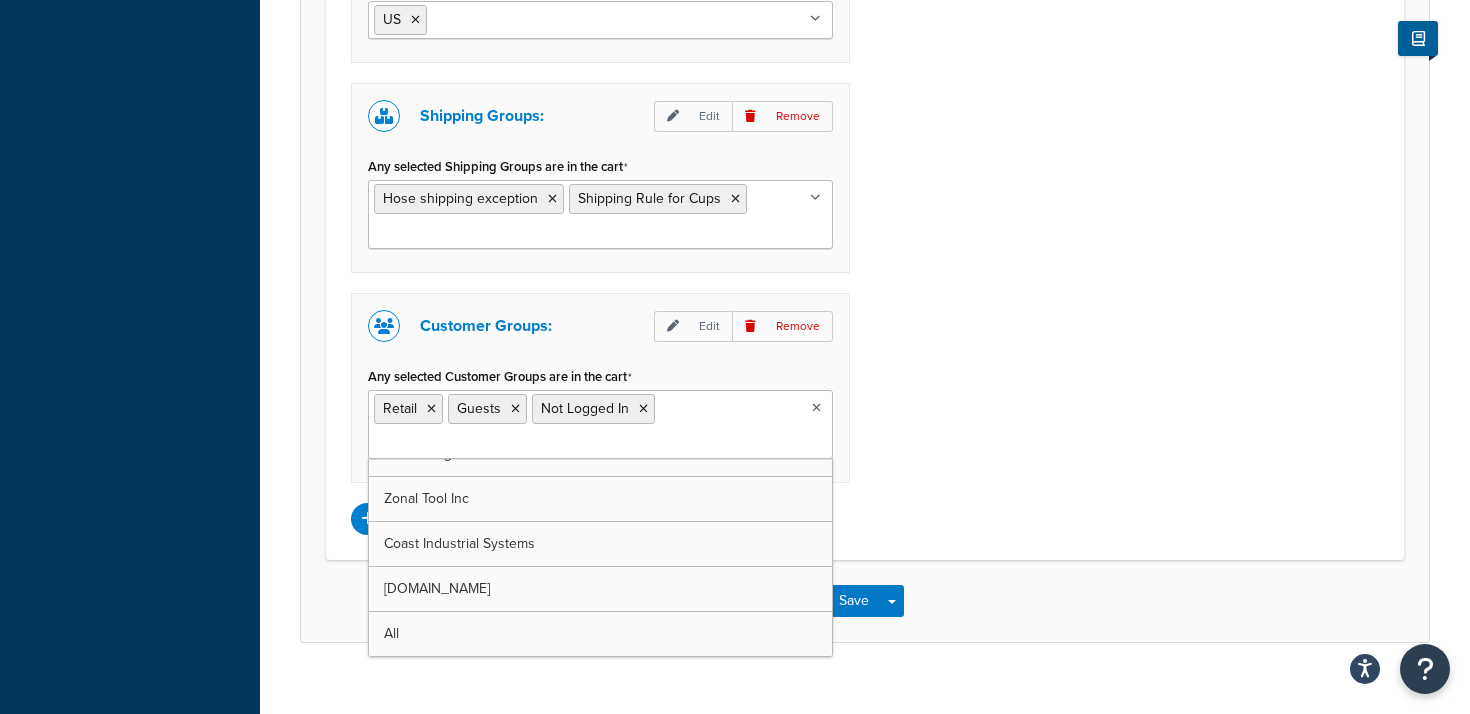 click on "Shipping Zones: Edit Remove Shipping Zones Include   US   International Zip codes not eligible for 2DA free shipping Pump Restriction US 48 US APO US POBox Shipping Groups: Edit Remove Any selected Shipping Groups are in the cart   Hose shipping exception   Shipping Rule for Cups   Large Medium Small All Products not assigned to a Shipping Group Customer Groups: Edit Remove Any selected Customer Groups are in the cart   Retail   Guests   Not Logged In   DEALER 21ST CENTURY PAINTS Wholesale Collect Eligible Customers Zonal Tool Inc Coast Industrial Systems SprayEquipmentParts.com All Add another condition" at bounding box center [865, 219] 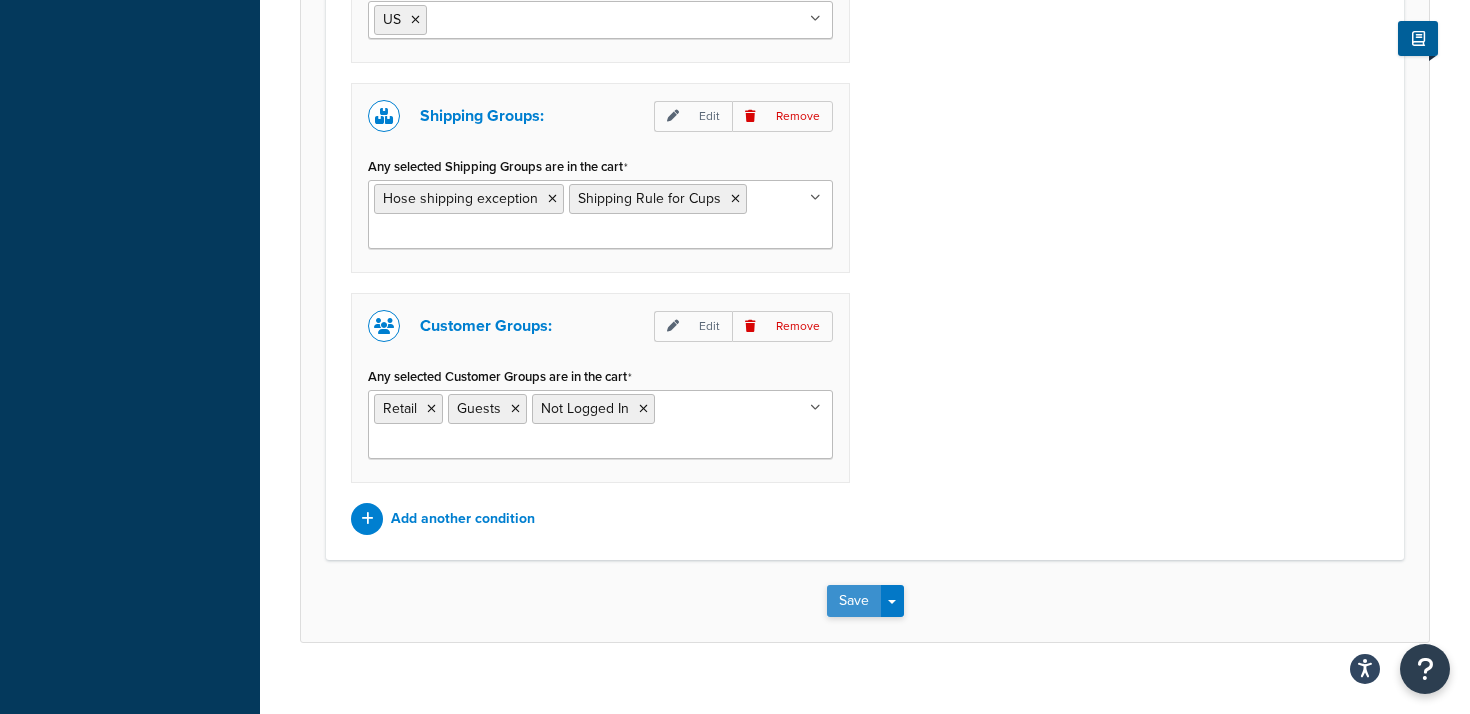 click on "Save" at bounding box center (854, 601) 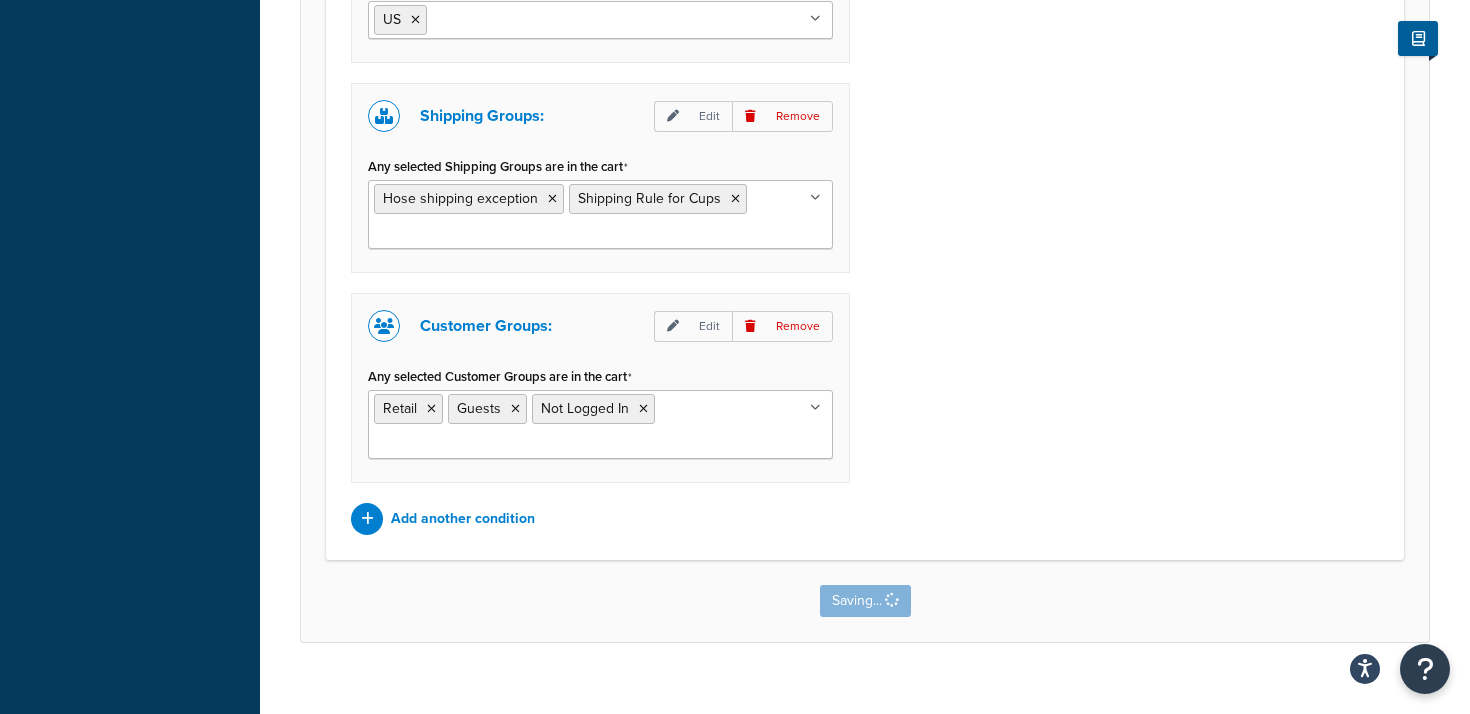 scroll, scrollTop: 0, scrollLeft: 0, axis: both 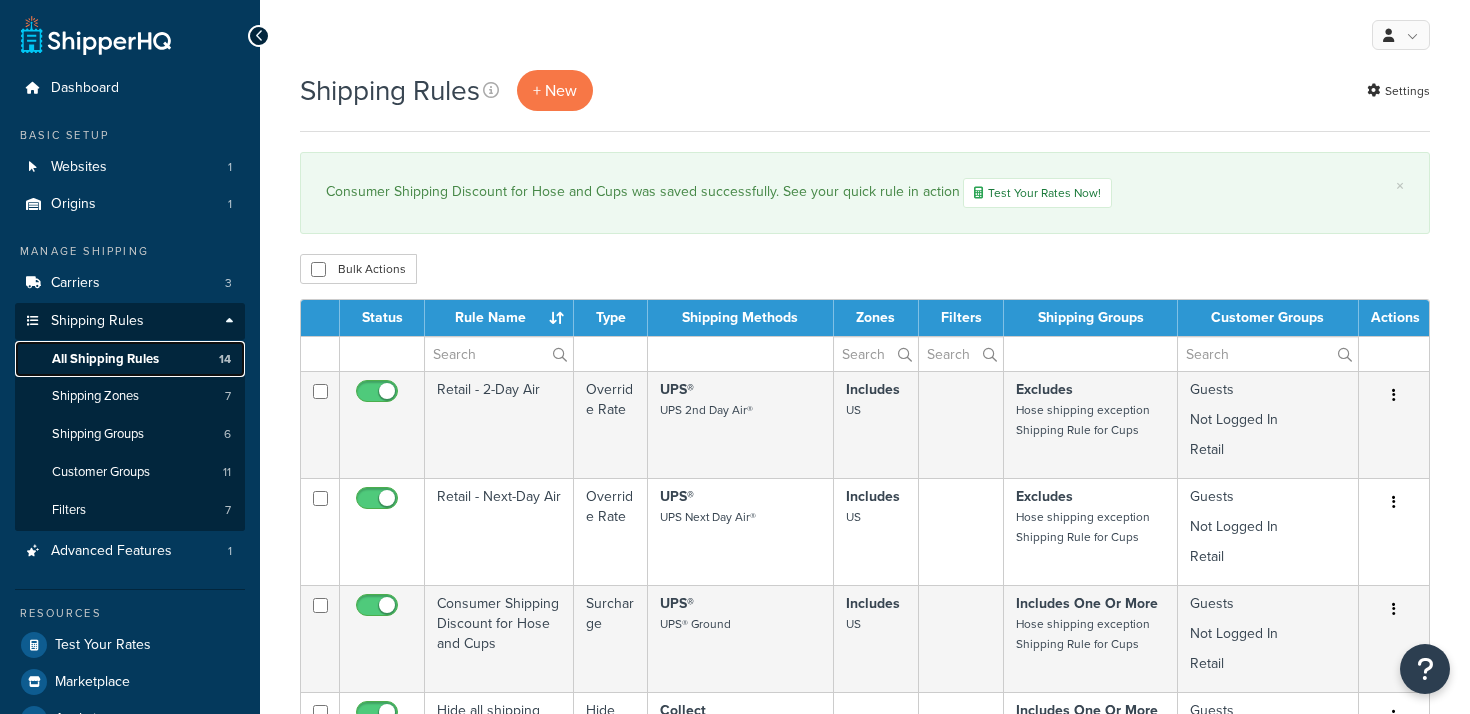click on "All Shipping Rules
14" at bounding box center [130, 359] 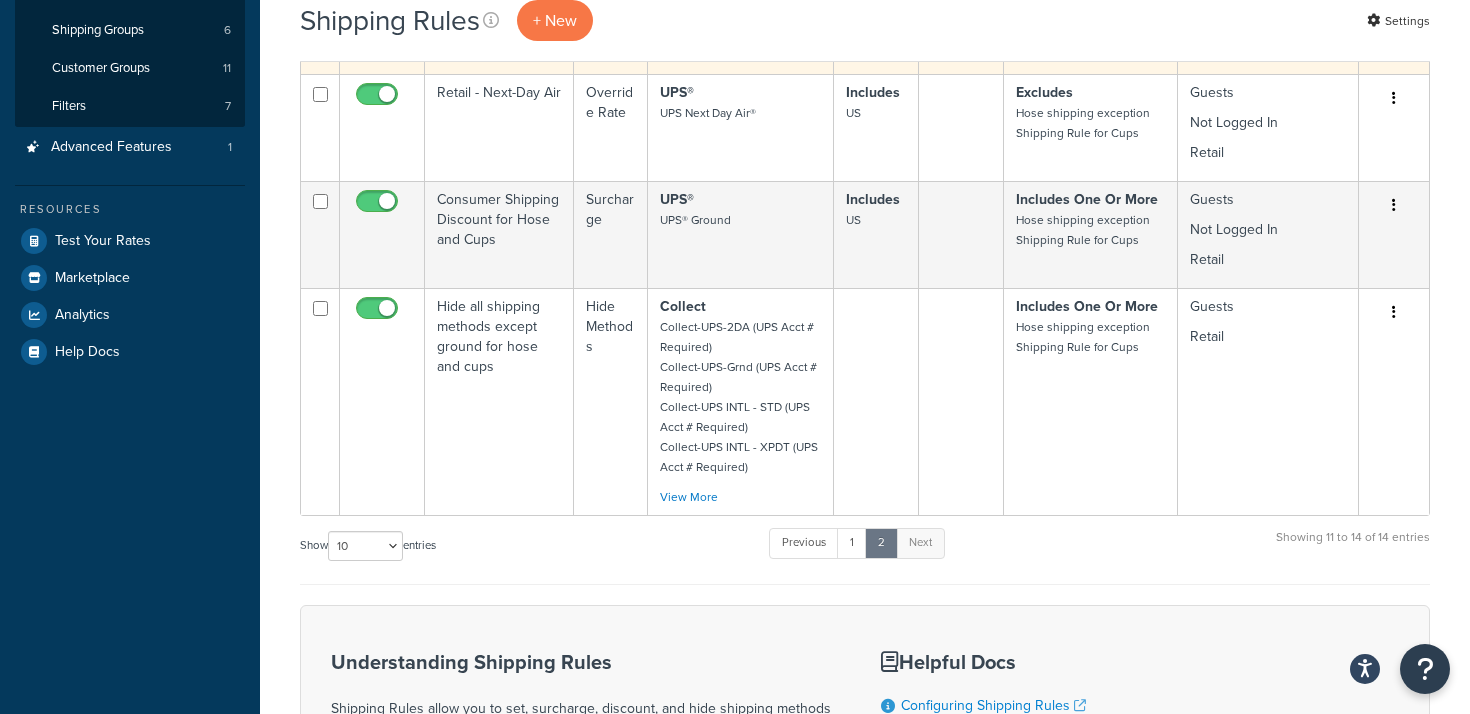 scroll, scrollTop: 778, scrollLeft: 0, axis: vertical 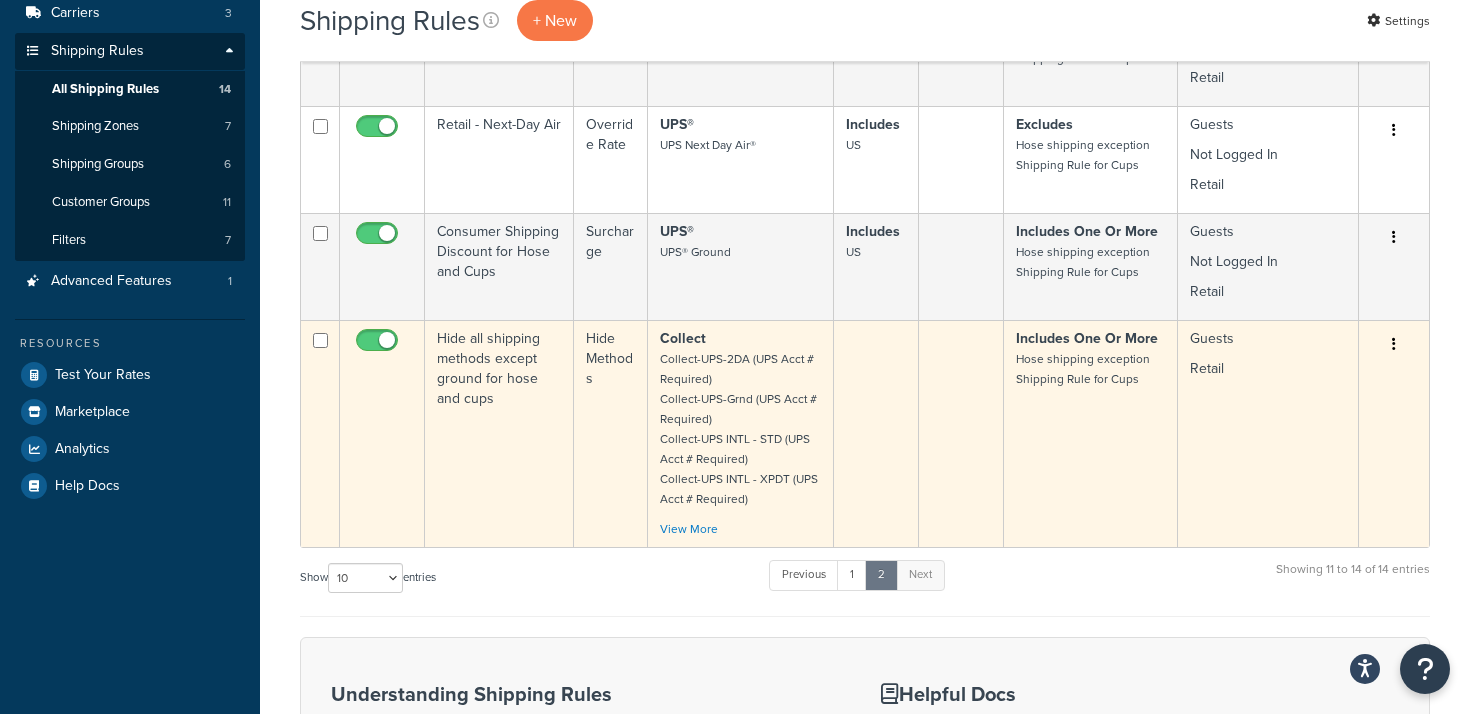 click at bounding box center [1394, 344] 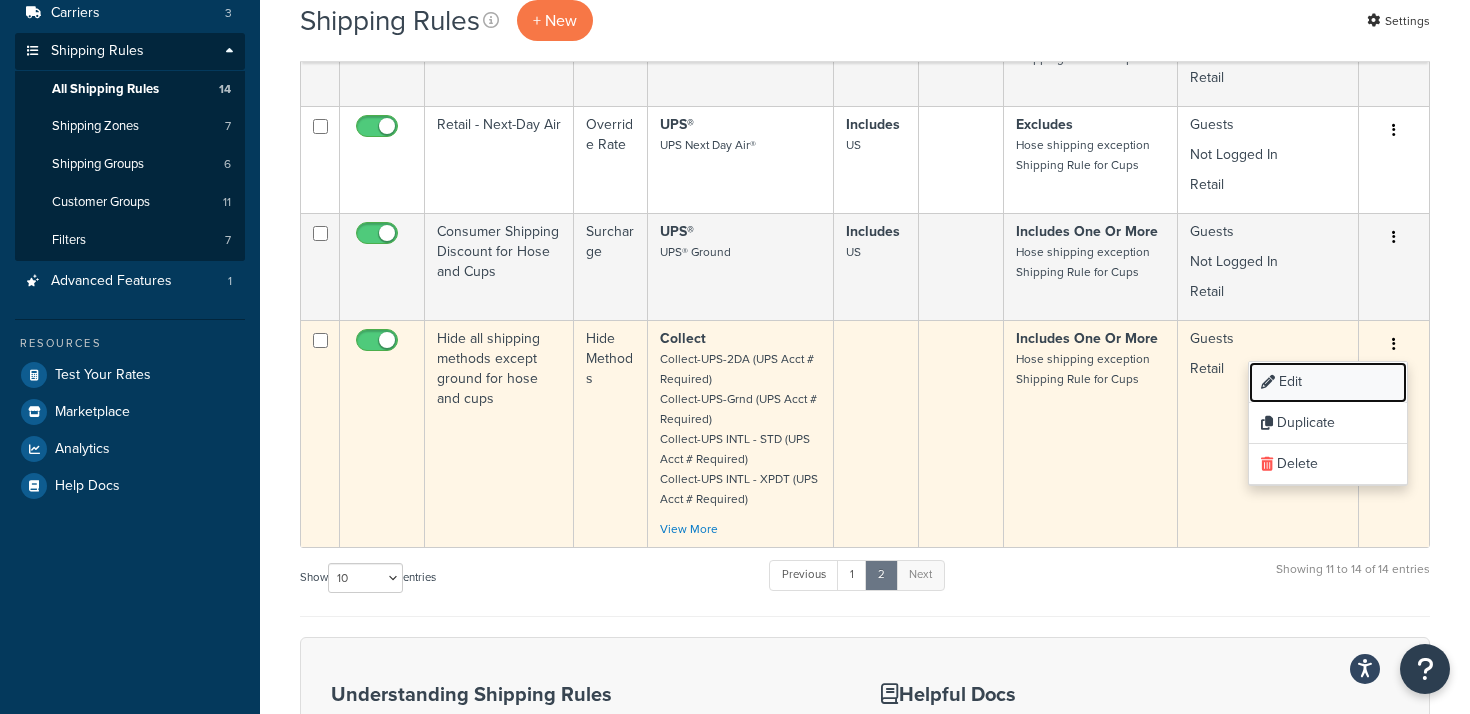 click on "Edit" at bounding box center (1328, 382) 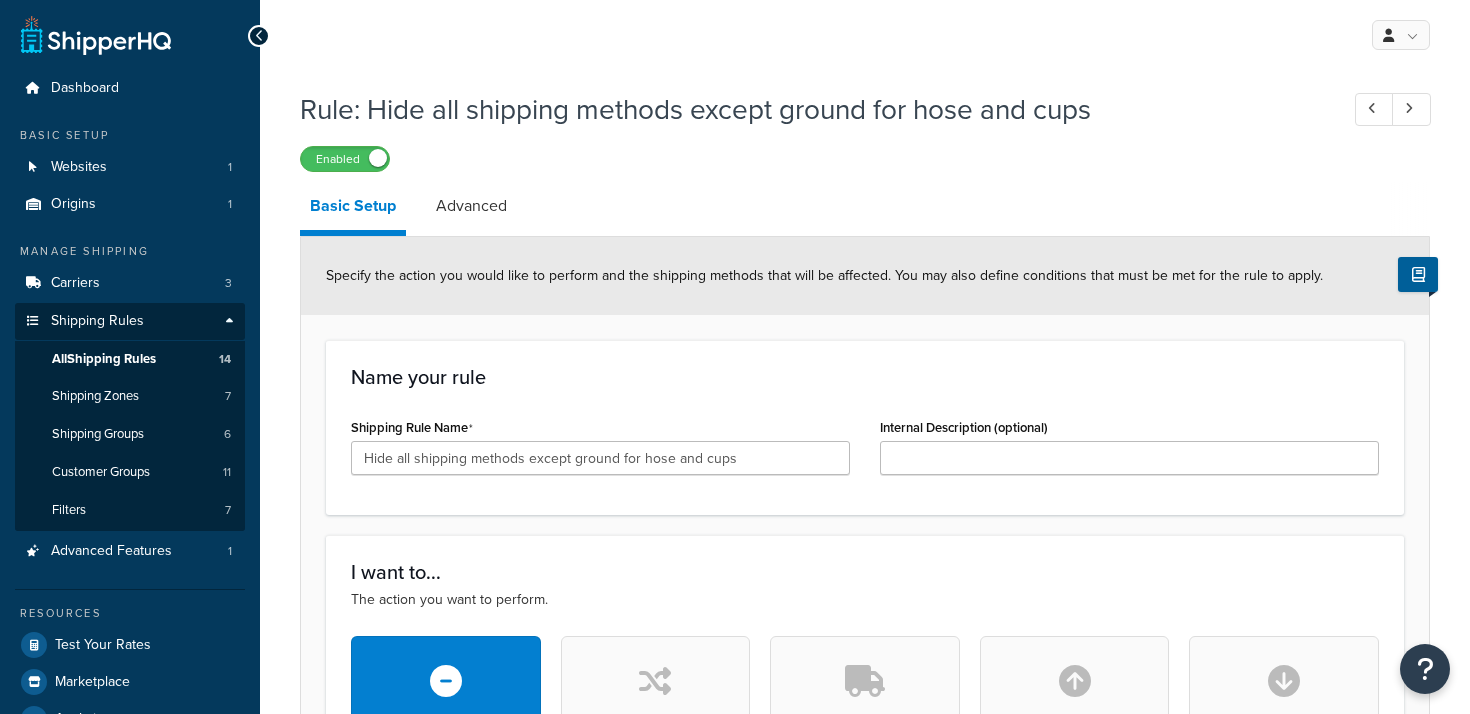 scroll, scrollTop: 0, scrollLeft: 0, axis: both 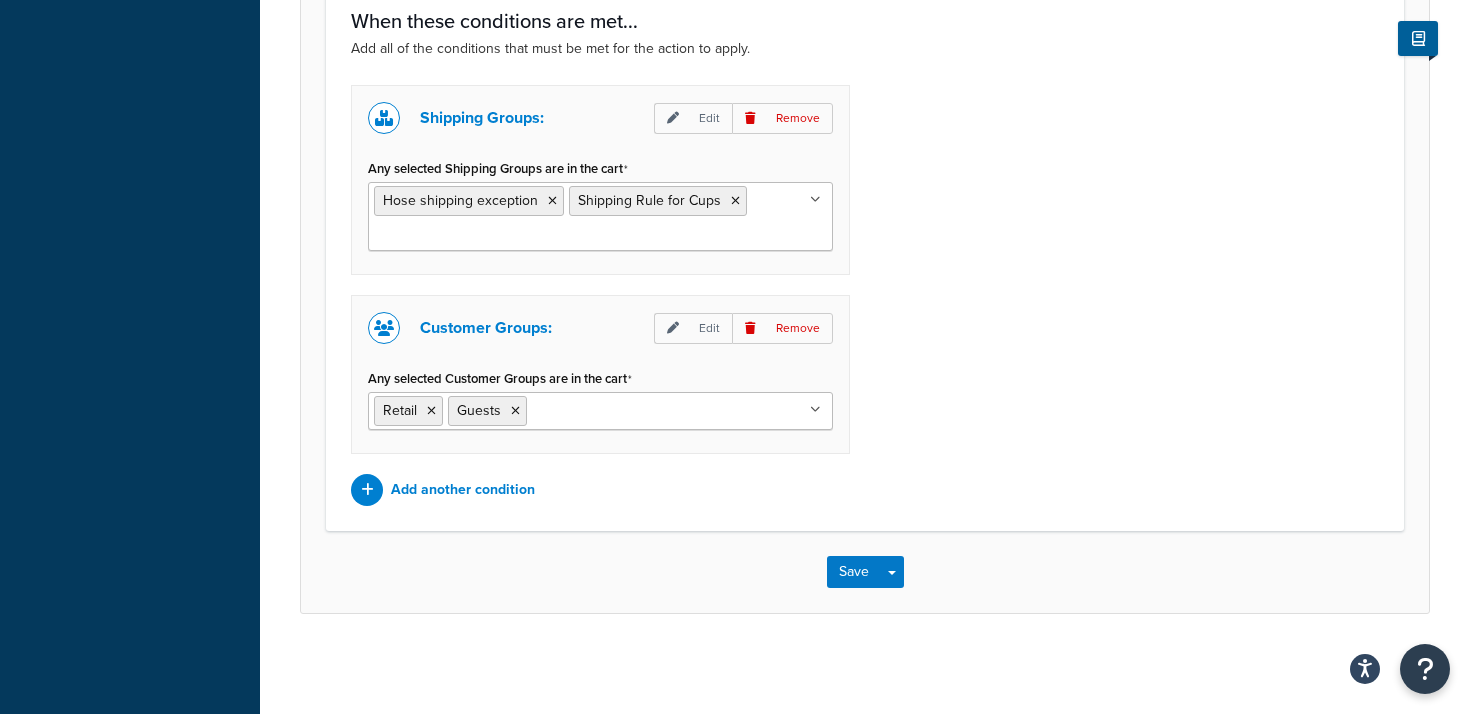 click on "Any selected Customer Groups are in the cart" at bounding box center [620, 410] 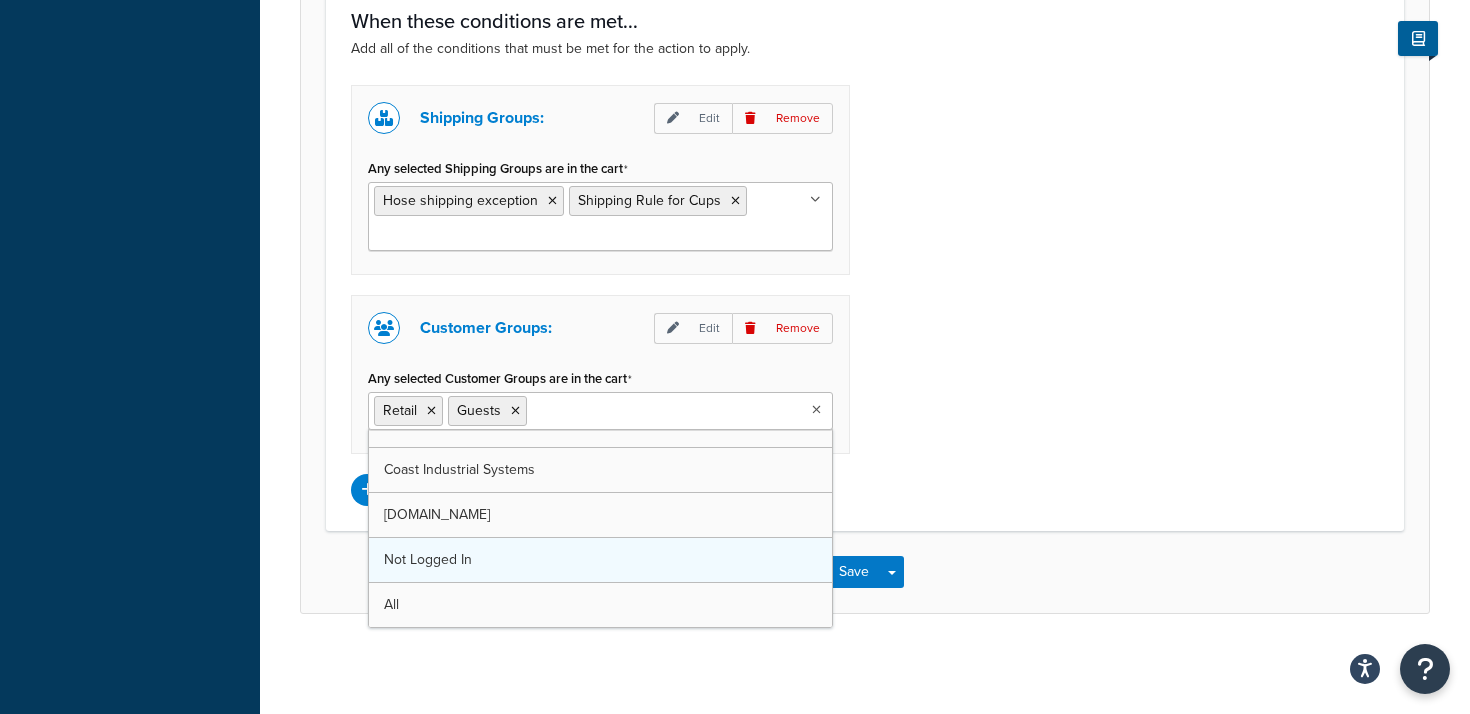 scroll, scrollTop: 161, scrollLeft: 0, axis: vertical 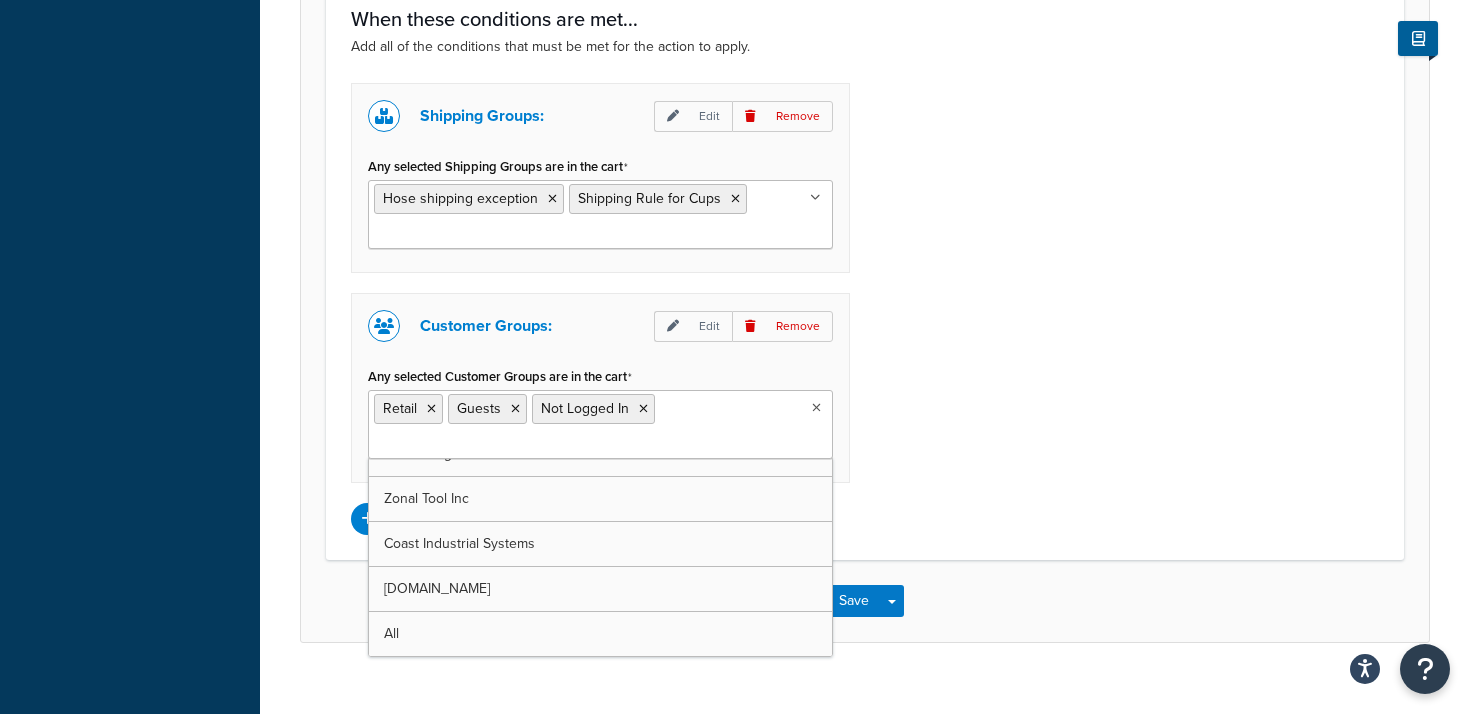 click on "Shipping Groups: Edit Remove Any selected Shipping Groups are in the cart   Hose shipping exception   Shipping Rule for Cups   Large Medium Small All Products not assigned to a Shipping Group Customer Groups: Edit Remove Any selected Customer Groups are in the cart   Retail   Guests   Not Logged In   DEALER 21ST CENTURY PAINTS Wholesale Collect Eligible Customers Zonal Tool Inc Coast Industrial Systems [DOMAIN_NAME] All Add another condition" at bounding box center (865, 309) 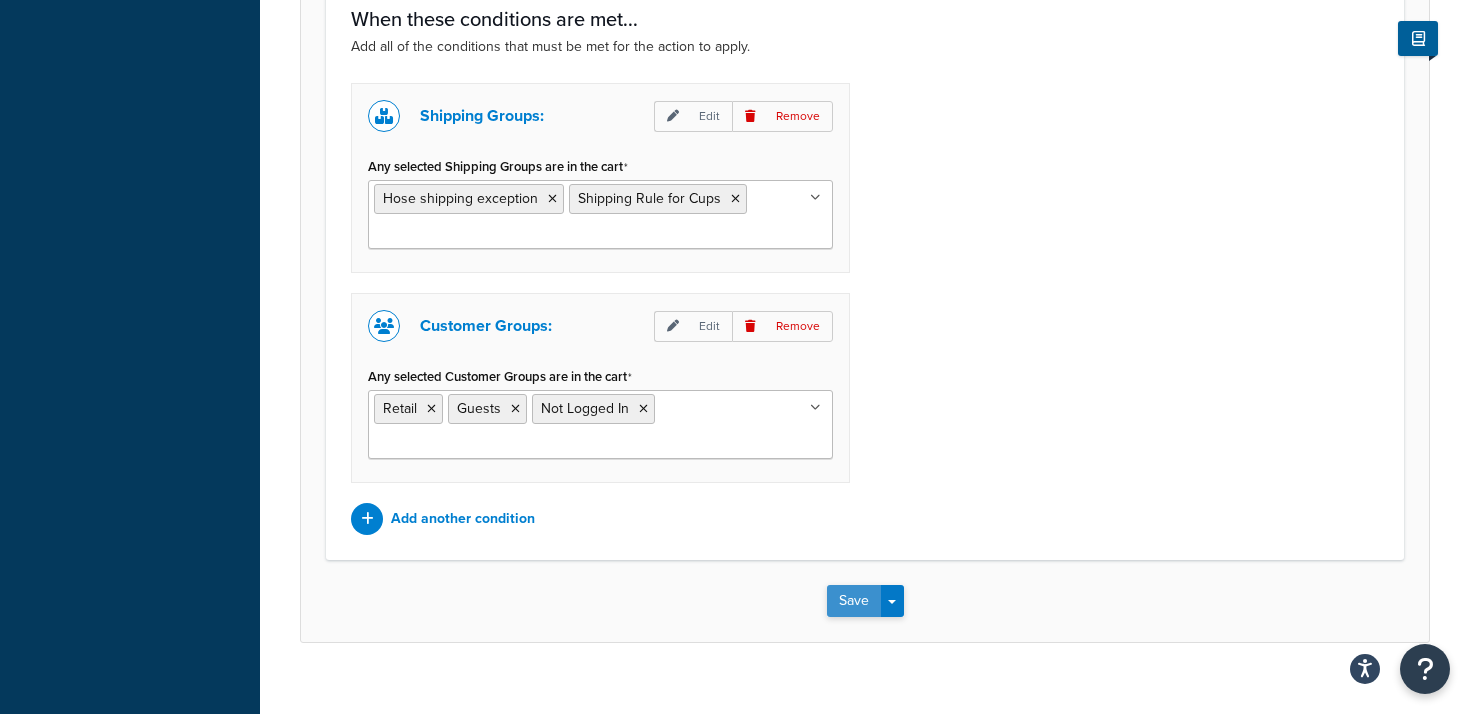 click on "Save" at bounding box center [854, 601] 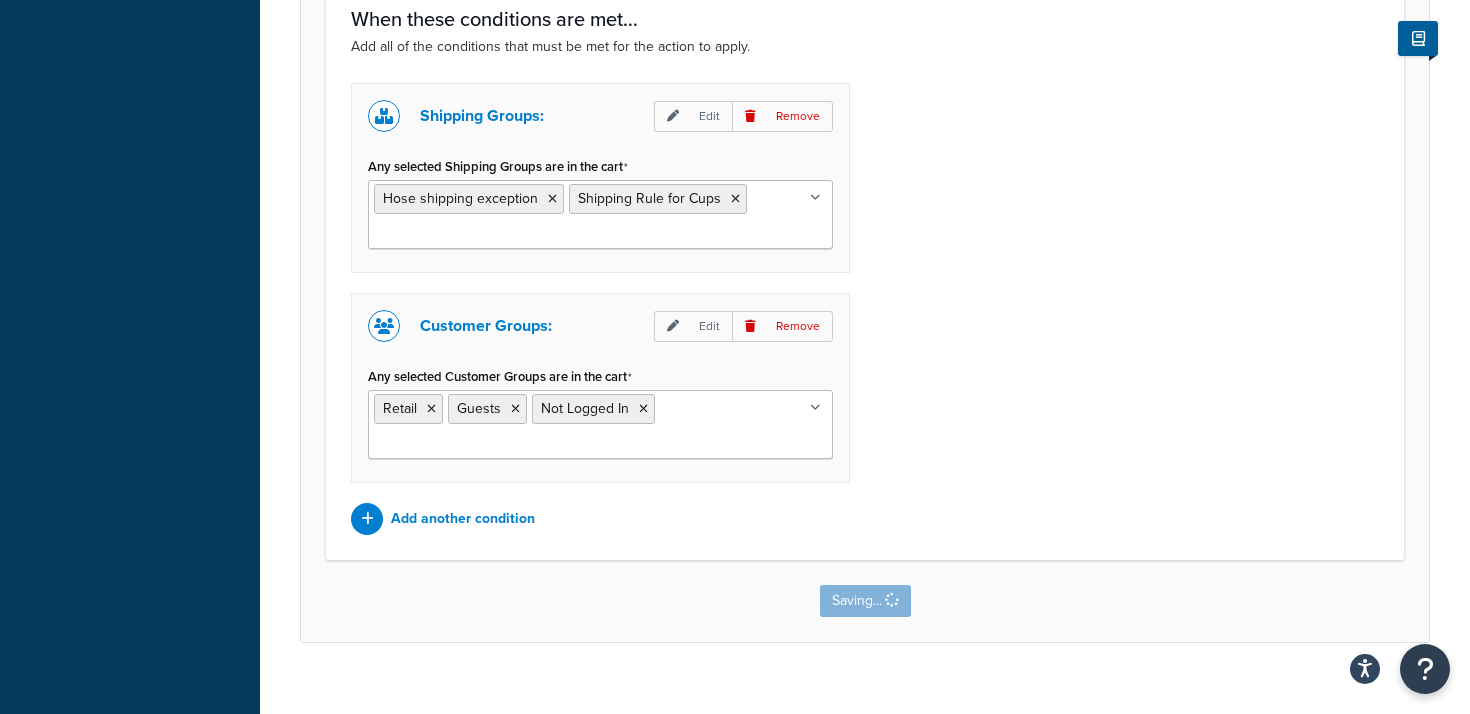 scroll, scrollTop: 0, scrollLeft: 0, axis: both 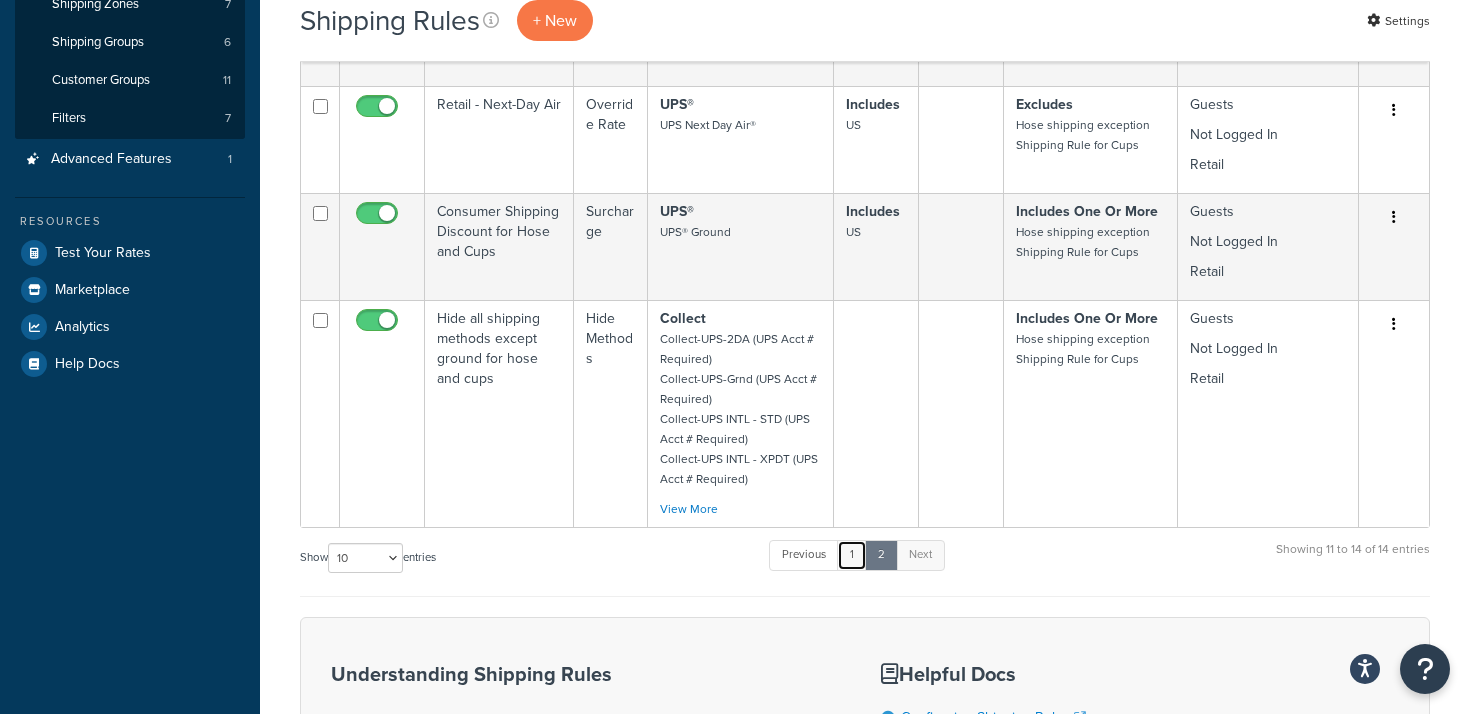 click on "1" at bounding box center (852, 555) 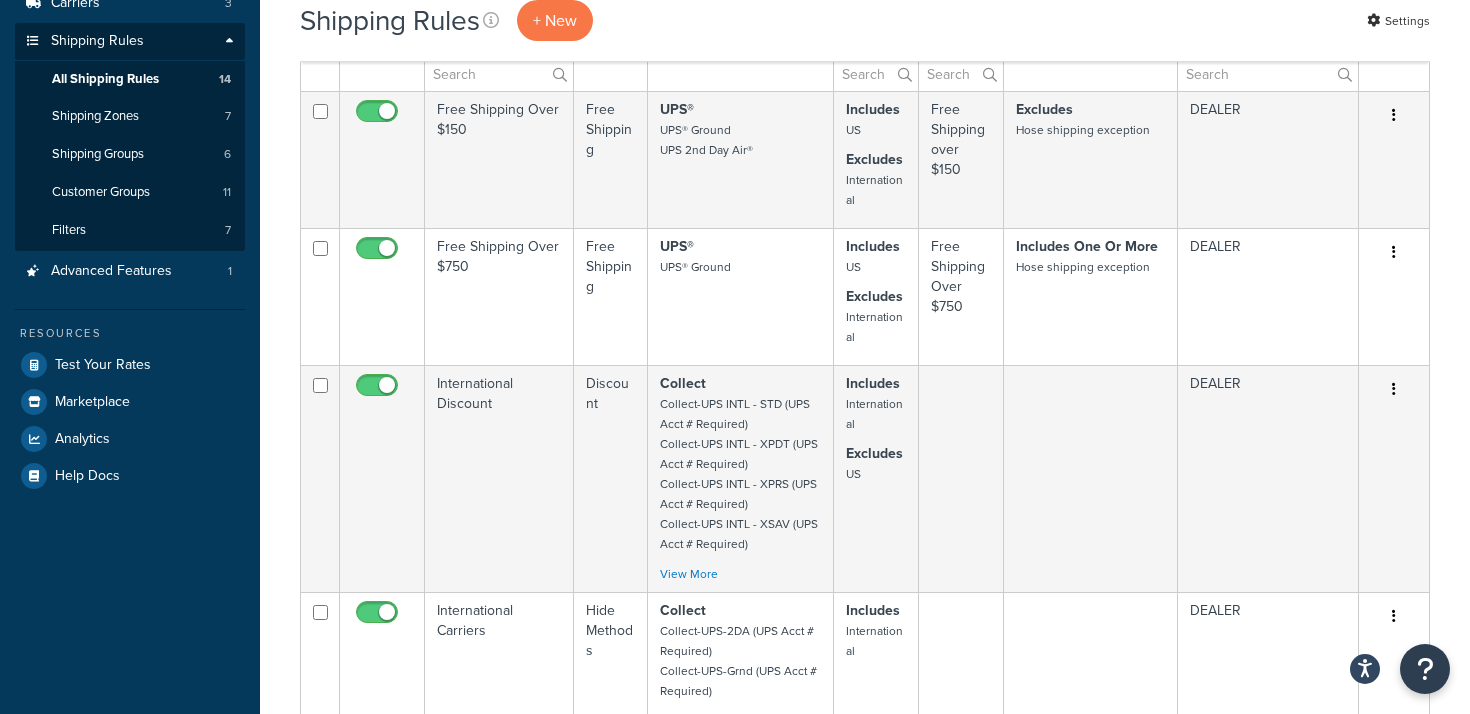 scroll, scrollTop: 21, scrollLeft: 0, axis: vertical 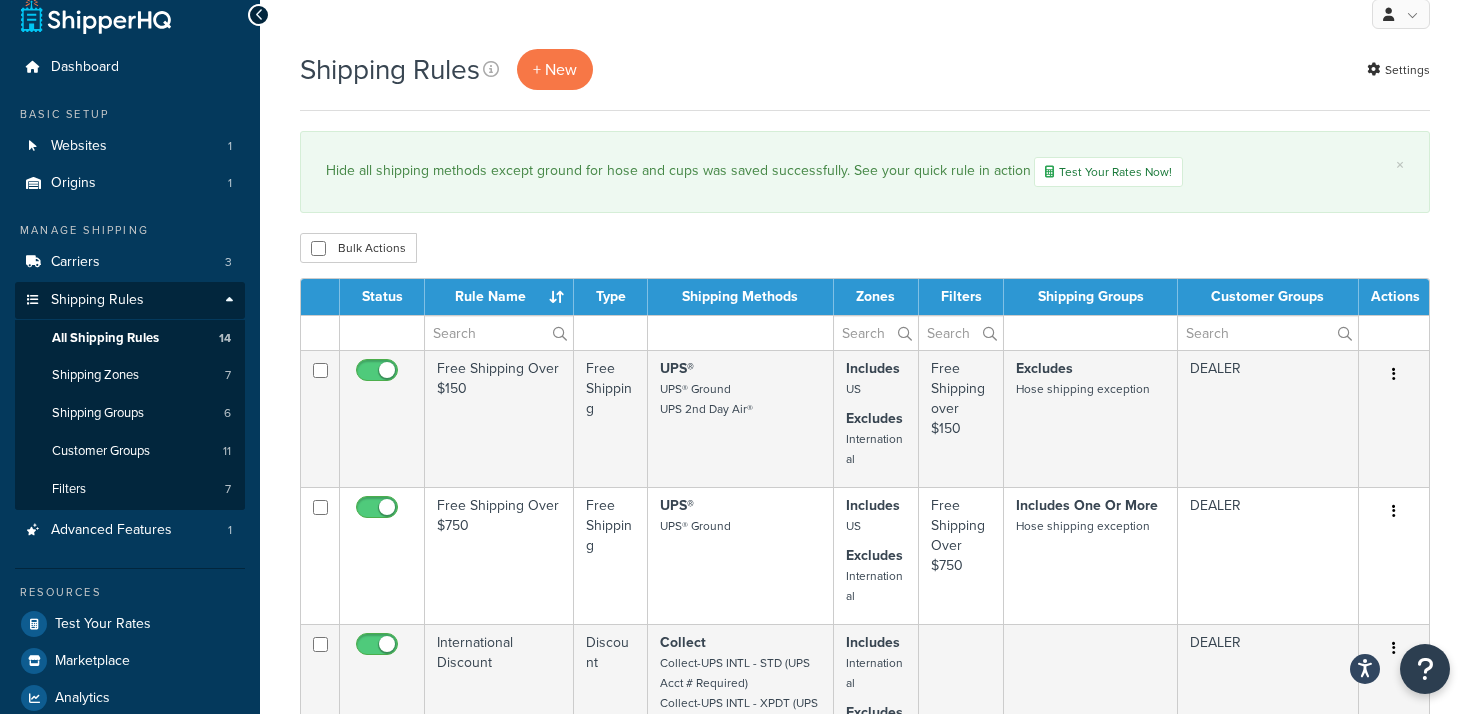 click on "Shipping Rules
+ New
Settings" at bounding box center [865, 80] 